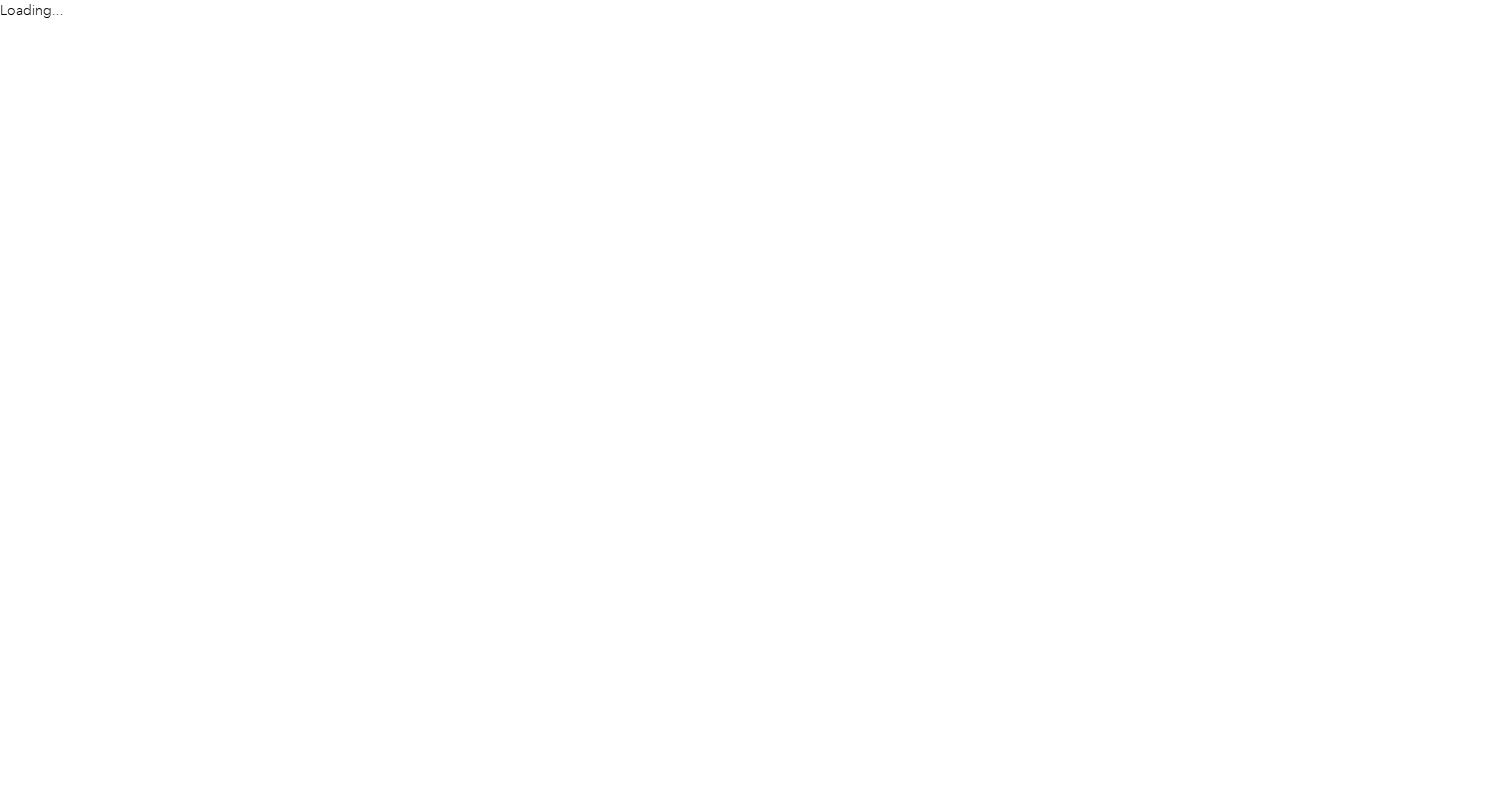 scroll, scrollTop: 0, scrollLeft: 0, axis: both 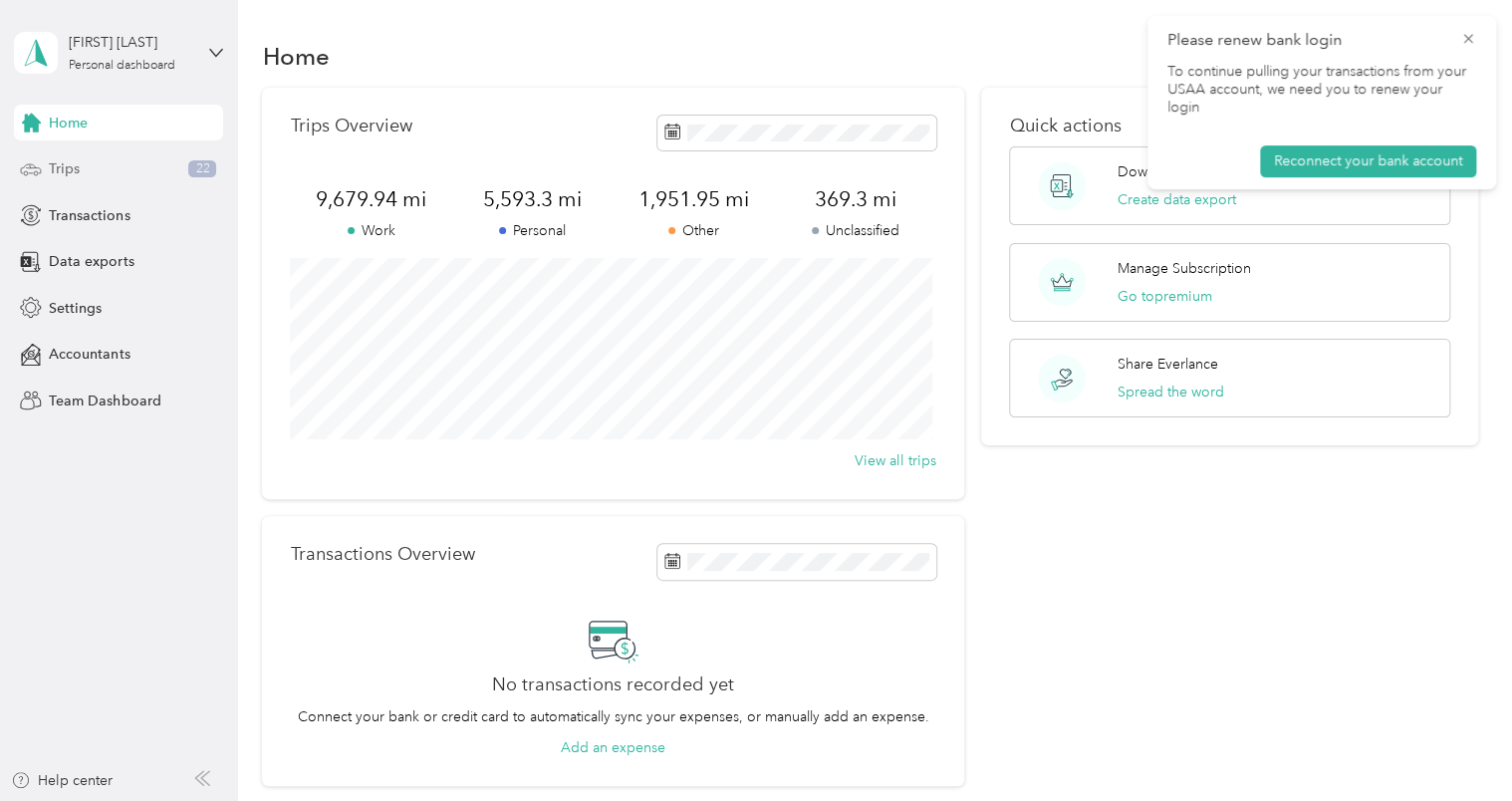 click on "Trips" at bounding box center (64, 168) 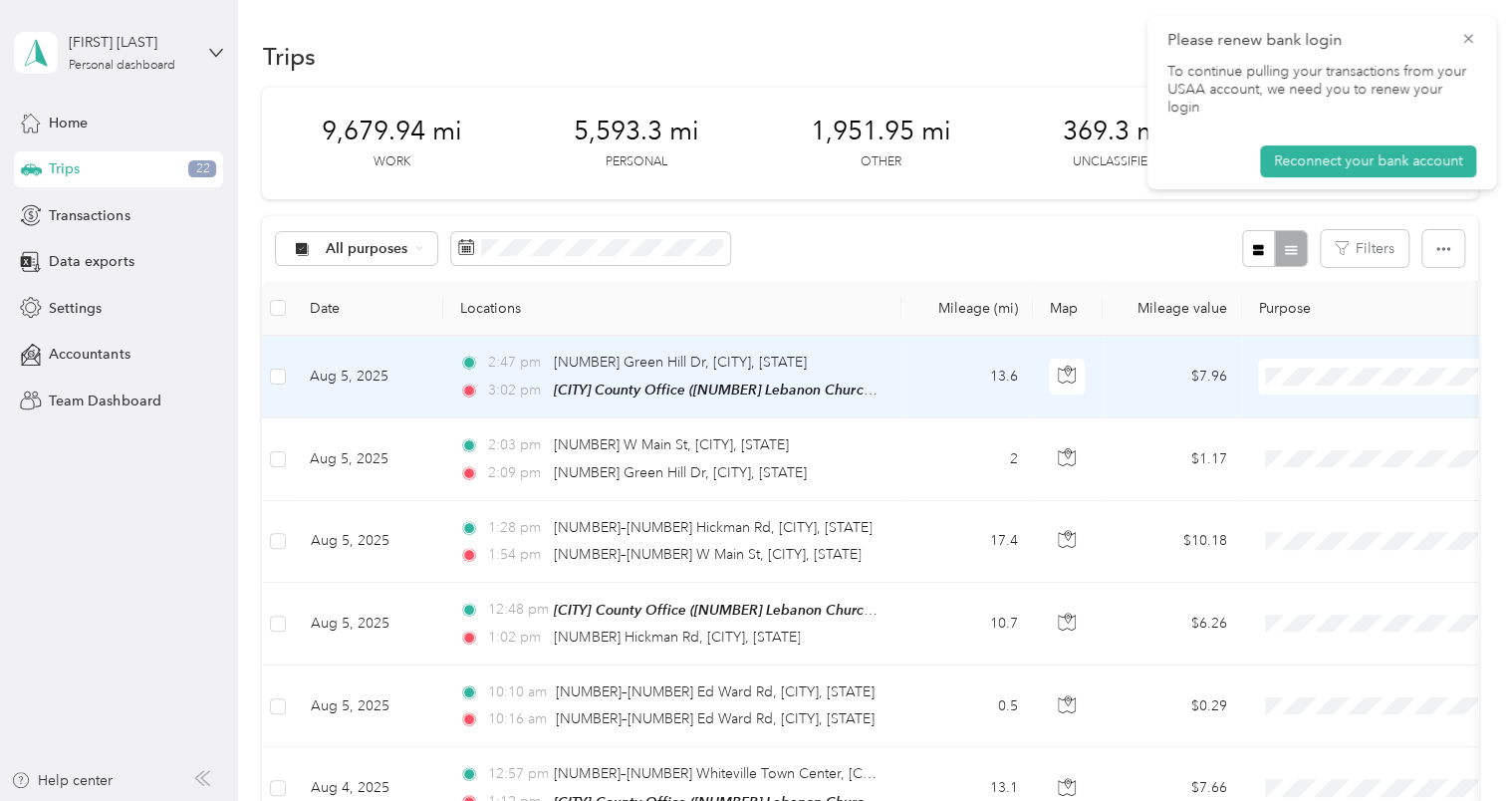 click at bounding box center [278, 377] 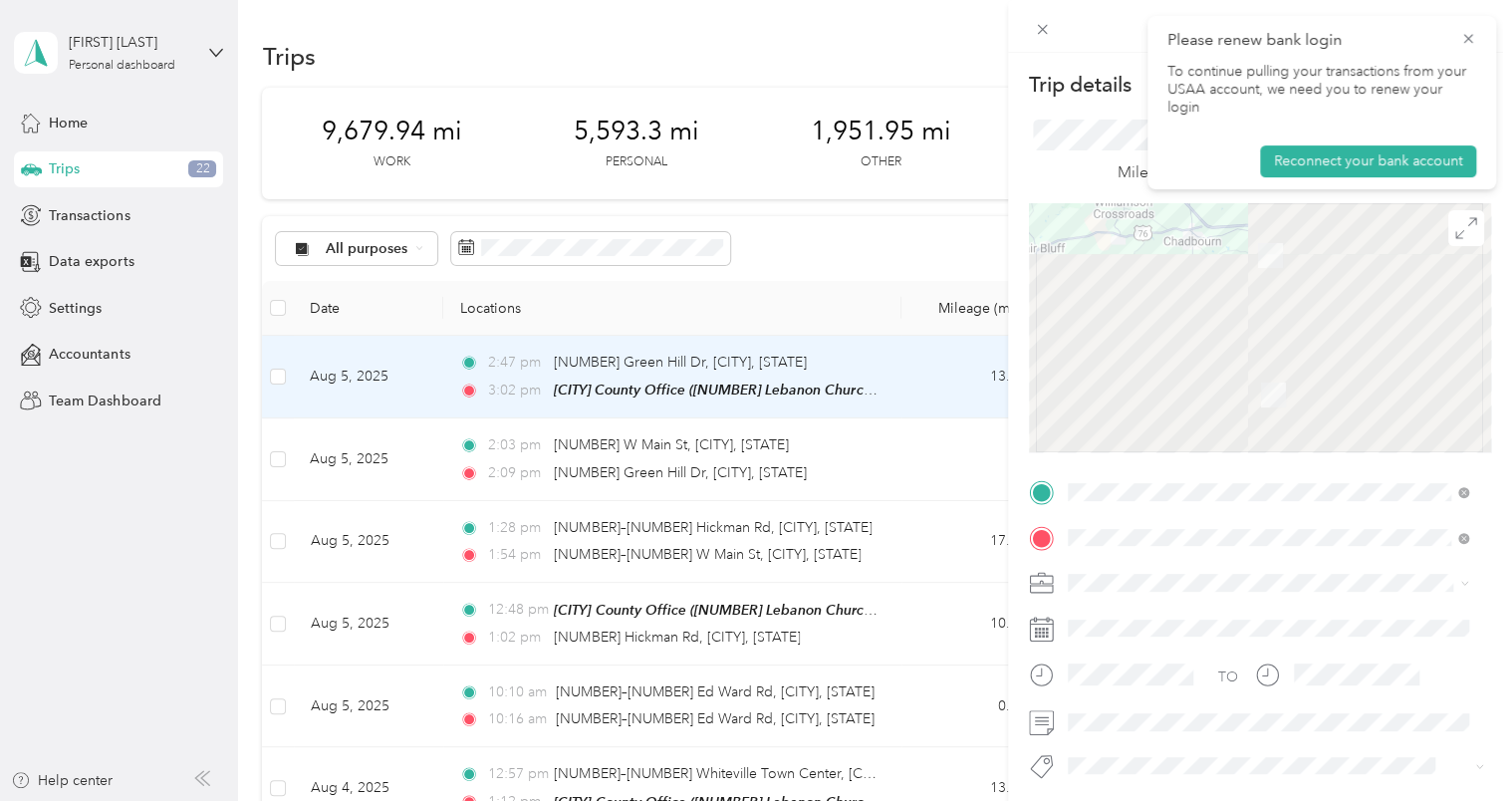 click on "Trip details Save This trip cannot be edited because it is either under review, approved, or paid. Contact your Team Manager to edit it. Miles [NUMBER] Value  To navigate the map with touch gestures double-tap and hold your finger on the map, then drag the map. TO Add photo" at bounding box center [756, 400] 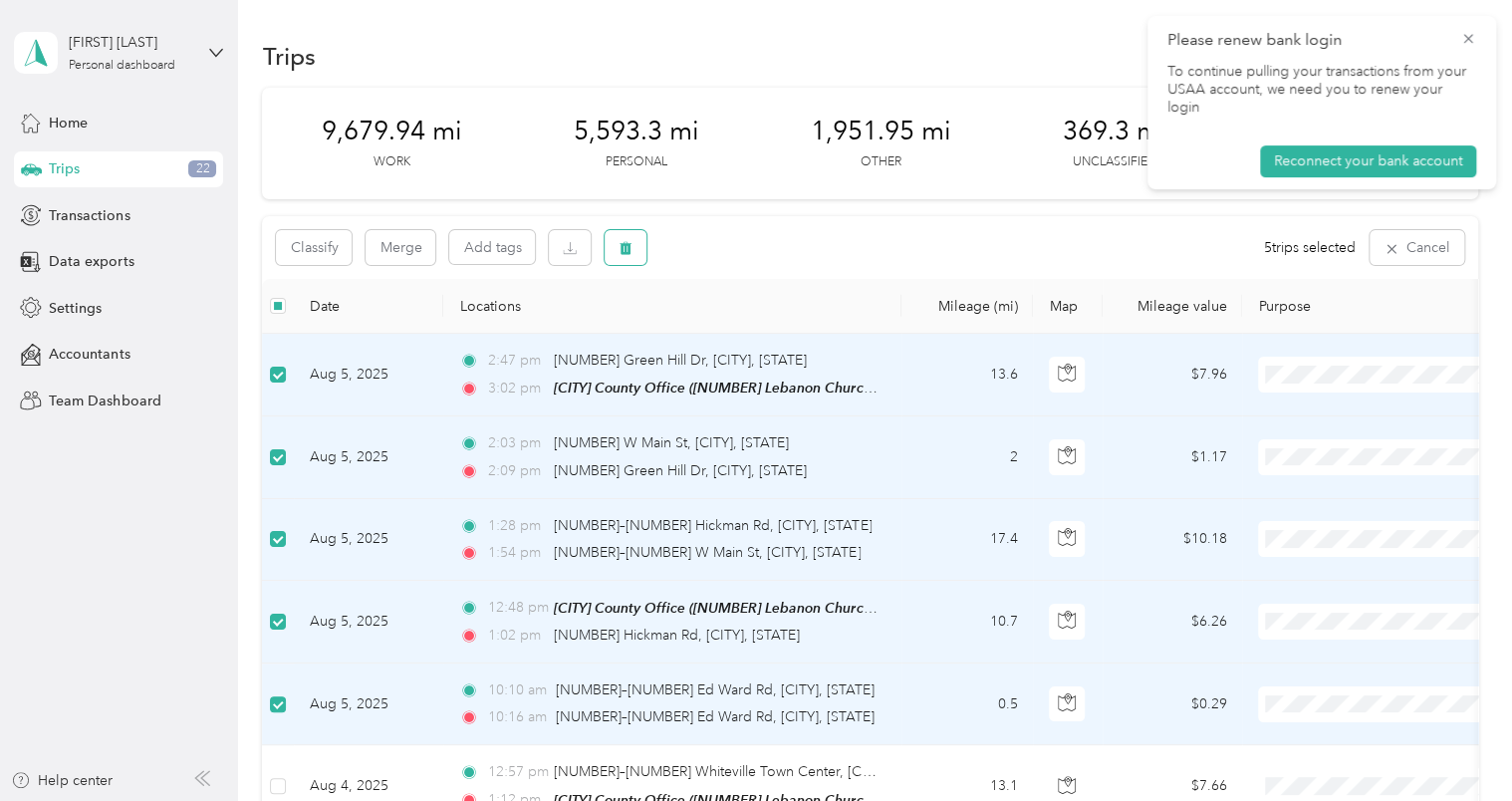 click 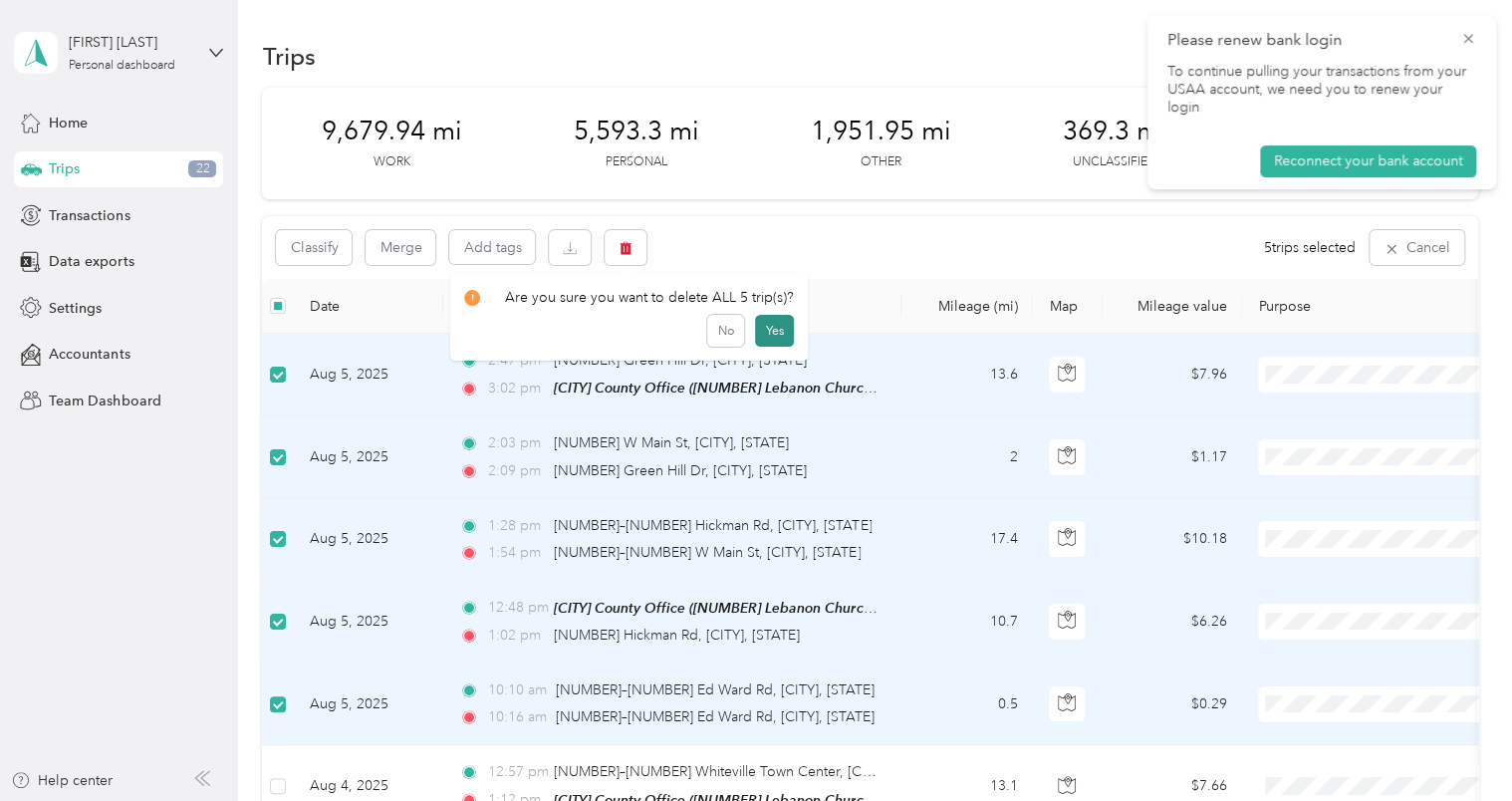 click on "Yes" at bounding box center (774, 331) 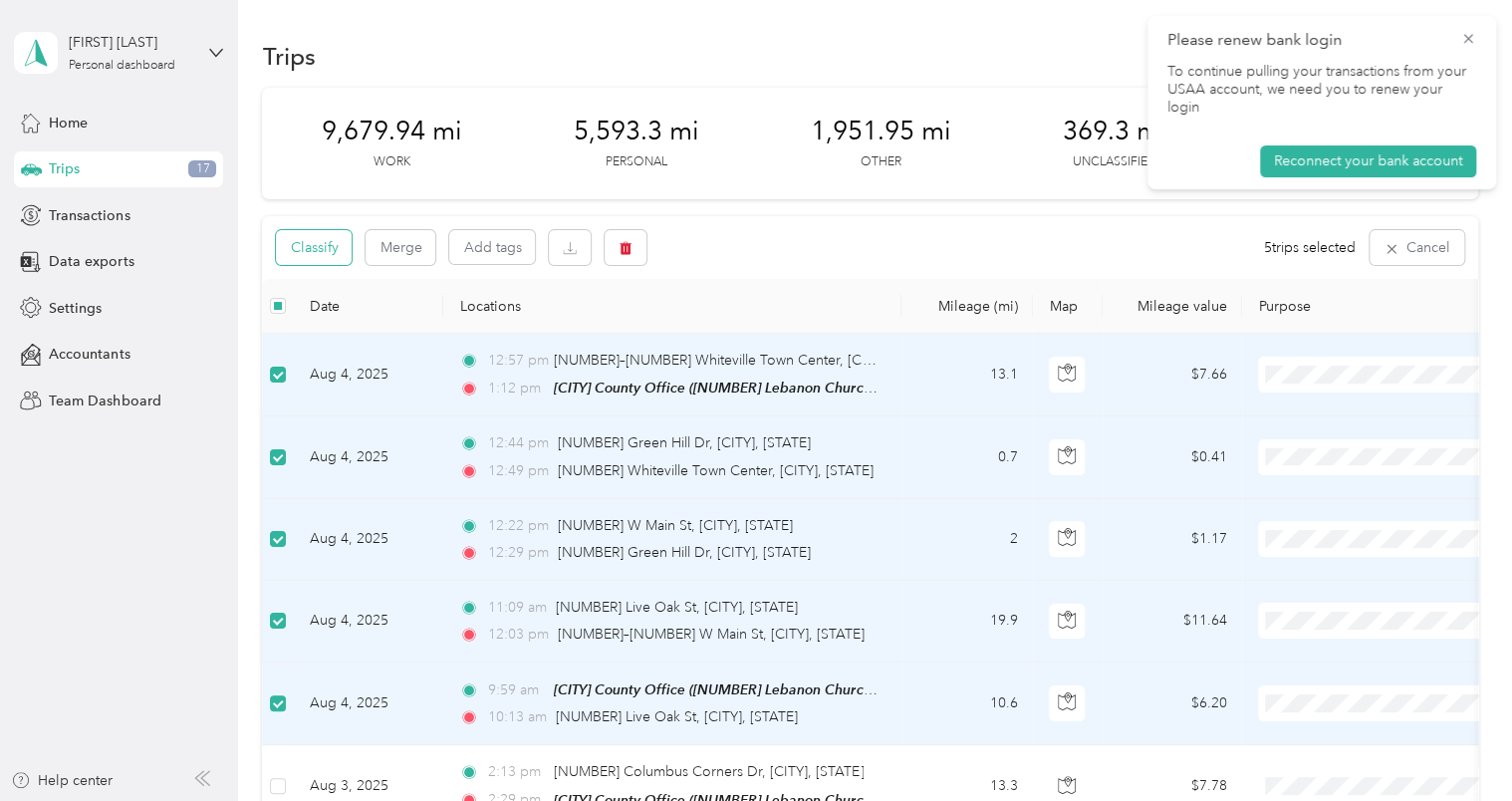 click on "Classify" at bounding box center (314, 247) 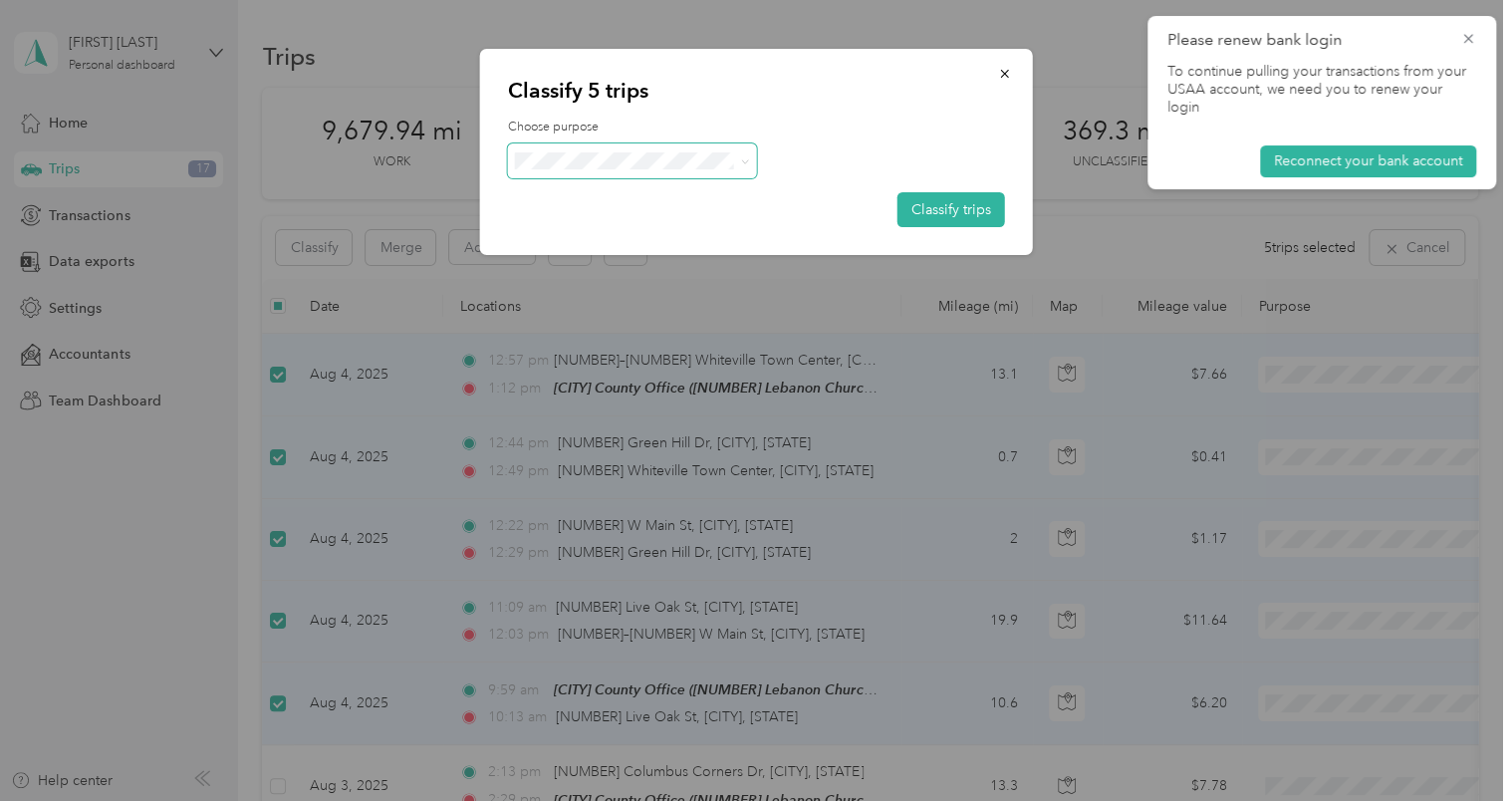 click at bounding box center [632, 160] 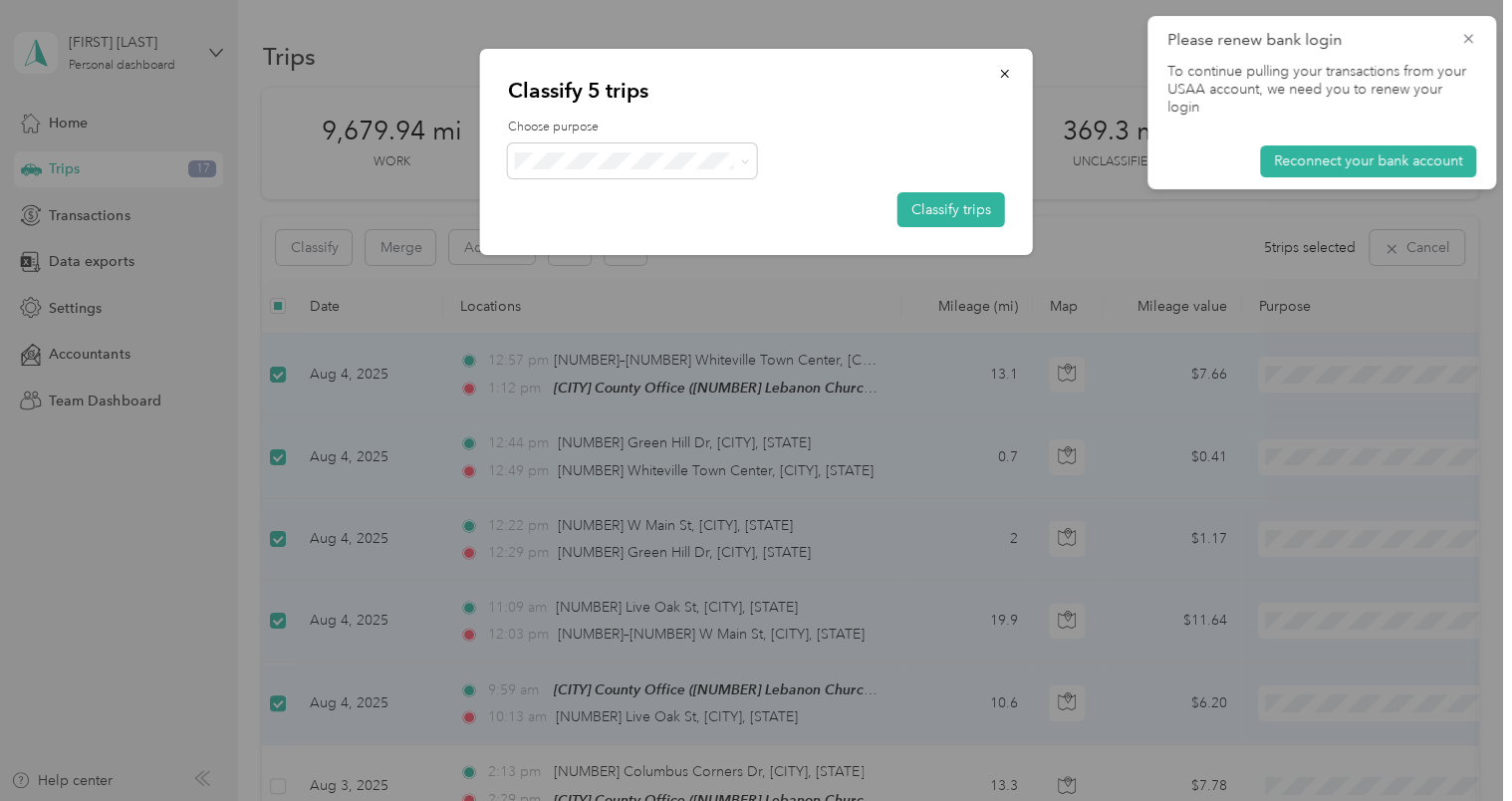 click on "Personal" at bounding box center [631, 232] 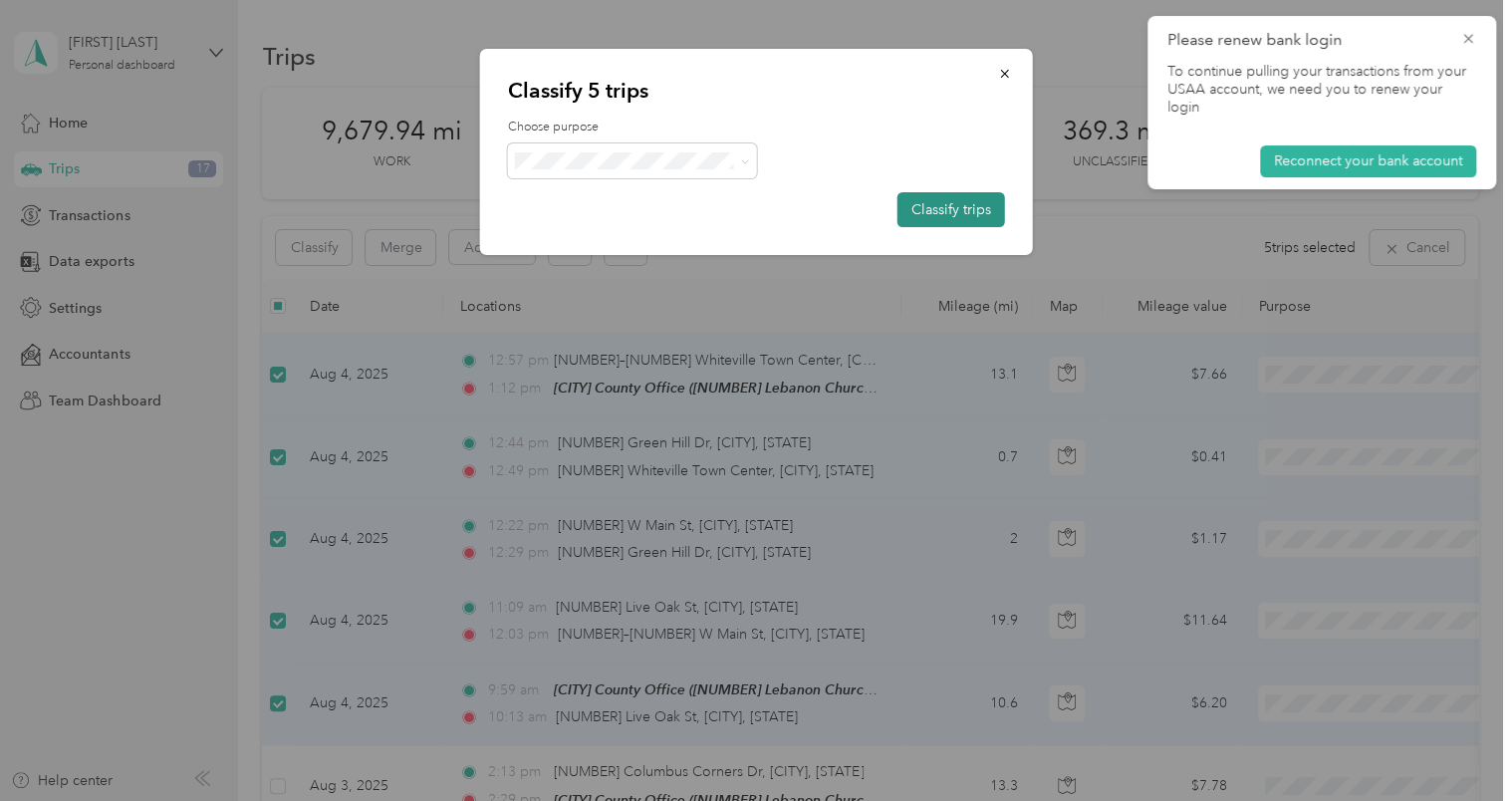 click on "Classify trips" at bounding box center (951, 209) 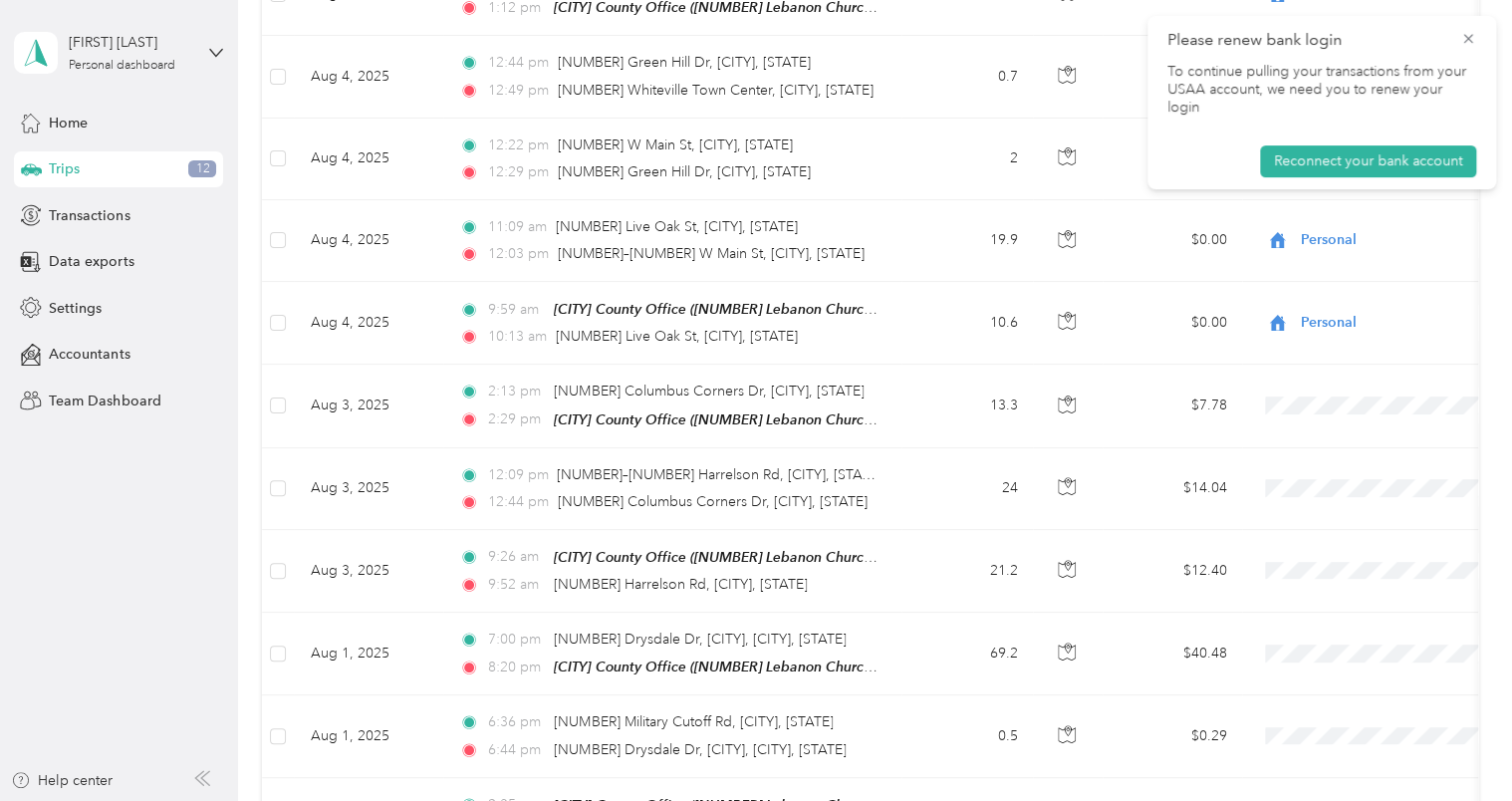 scroll, scrollTop: 404, scrollLeft: 0, axis: vertical 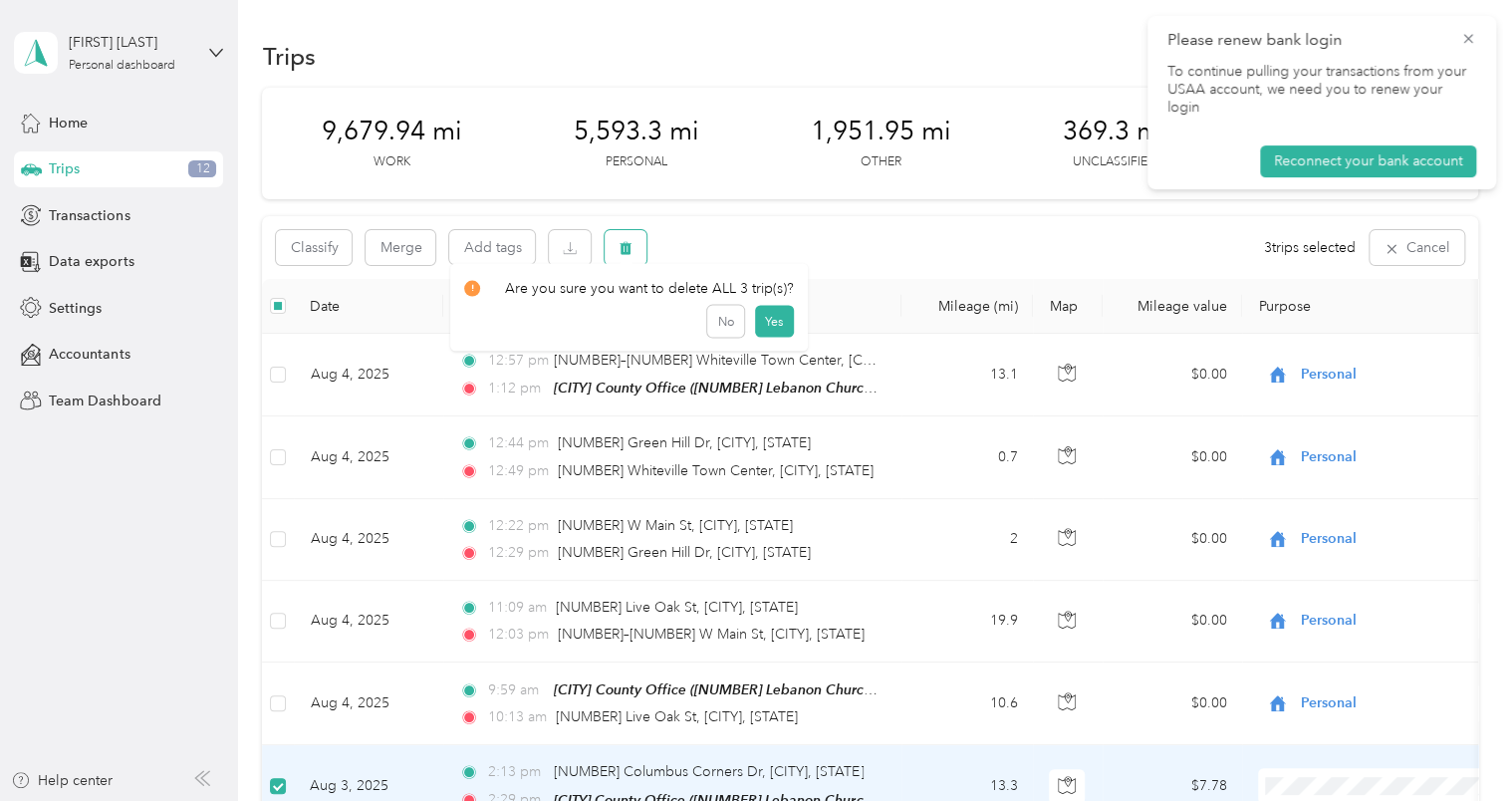 click 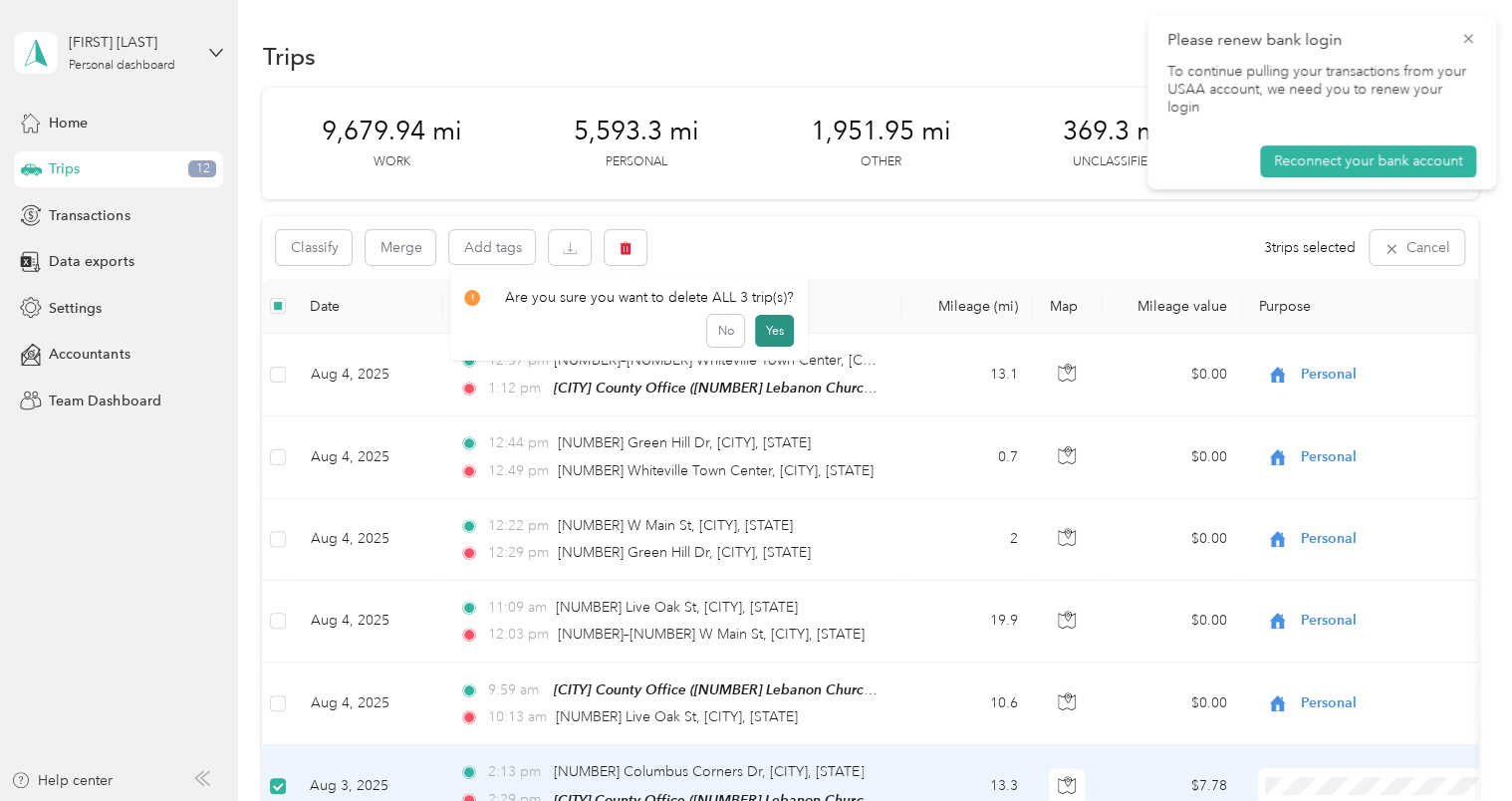 click on "Yes" at bounding box center [774, 331] 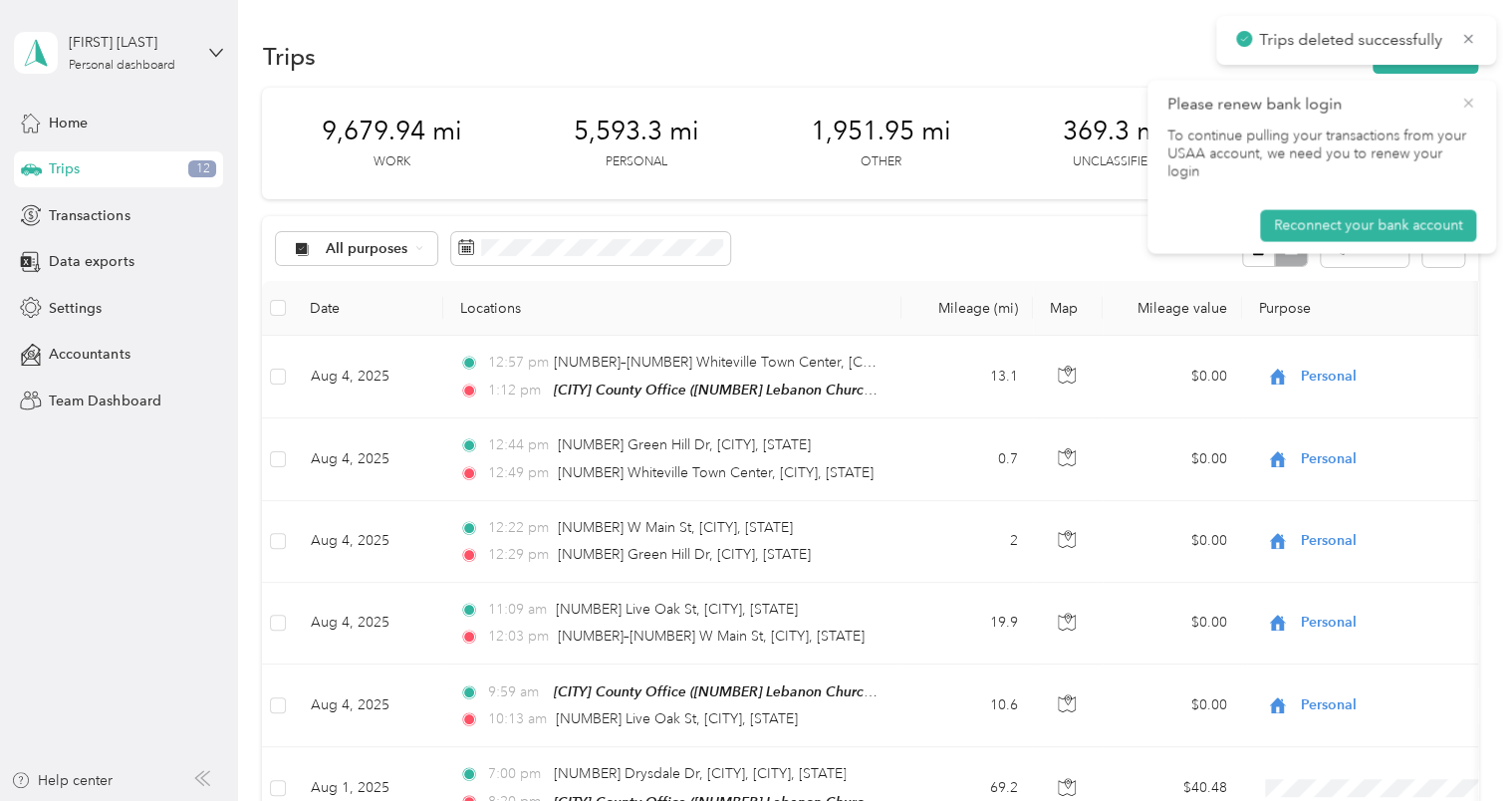 click 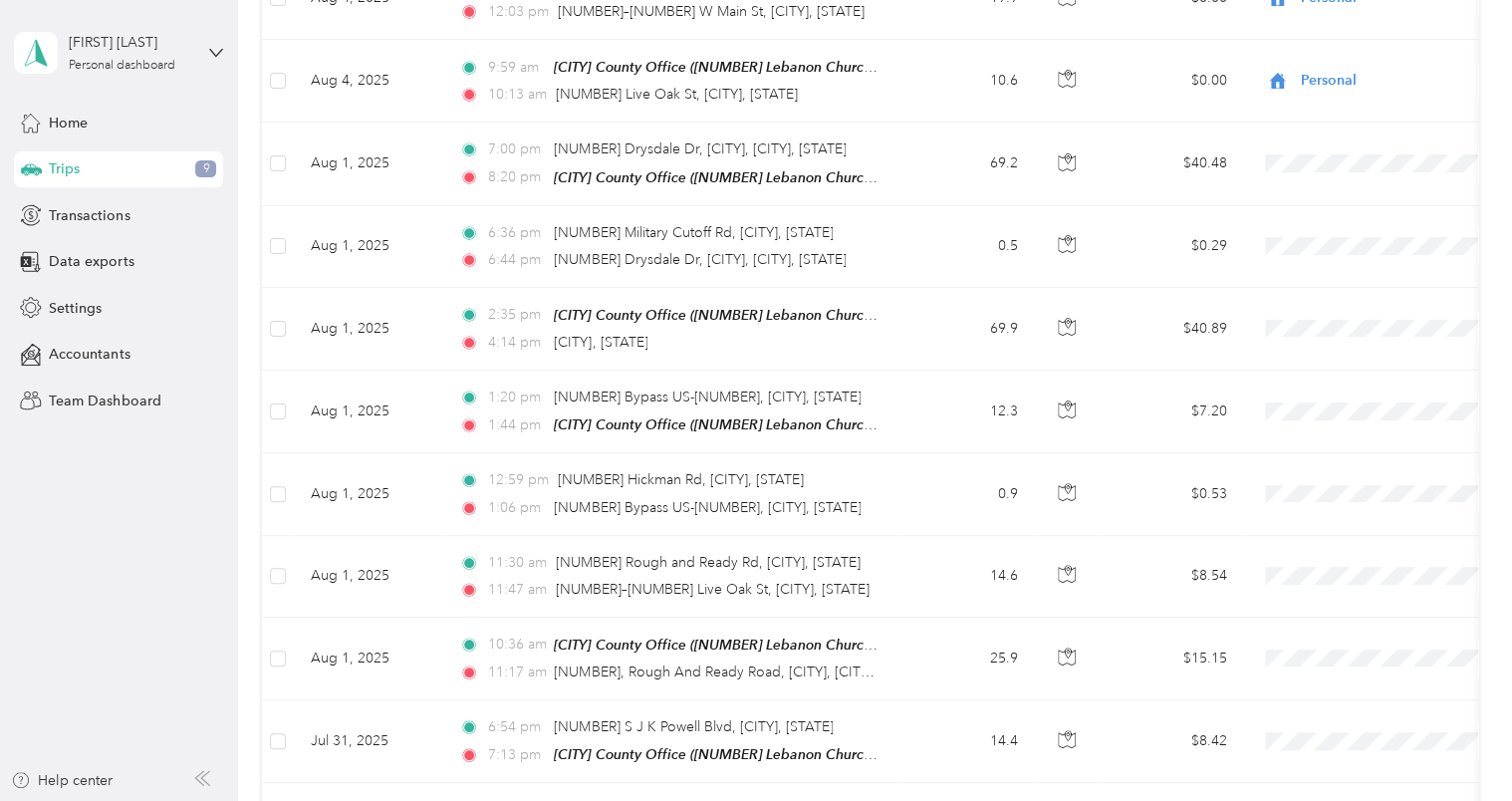 scroll, scrollTop: 630, scrollLeft: 0, axis: vertical 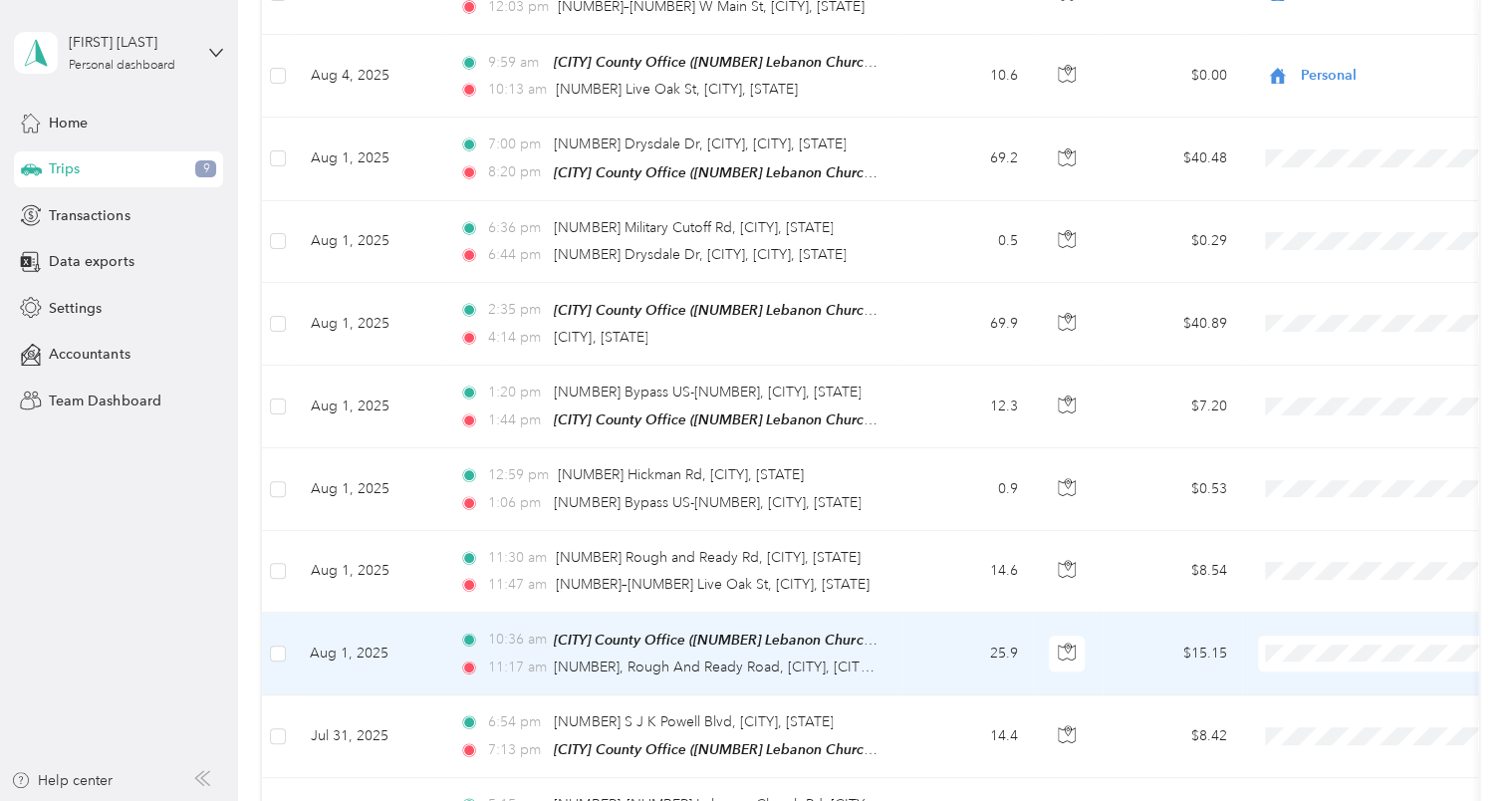 click on "25.9" at bounding box center (967, 654) 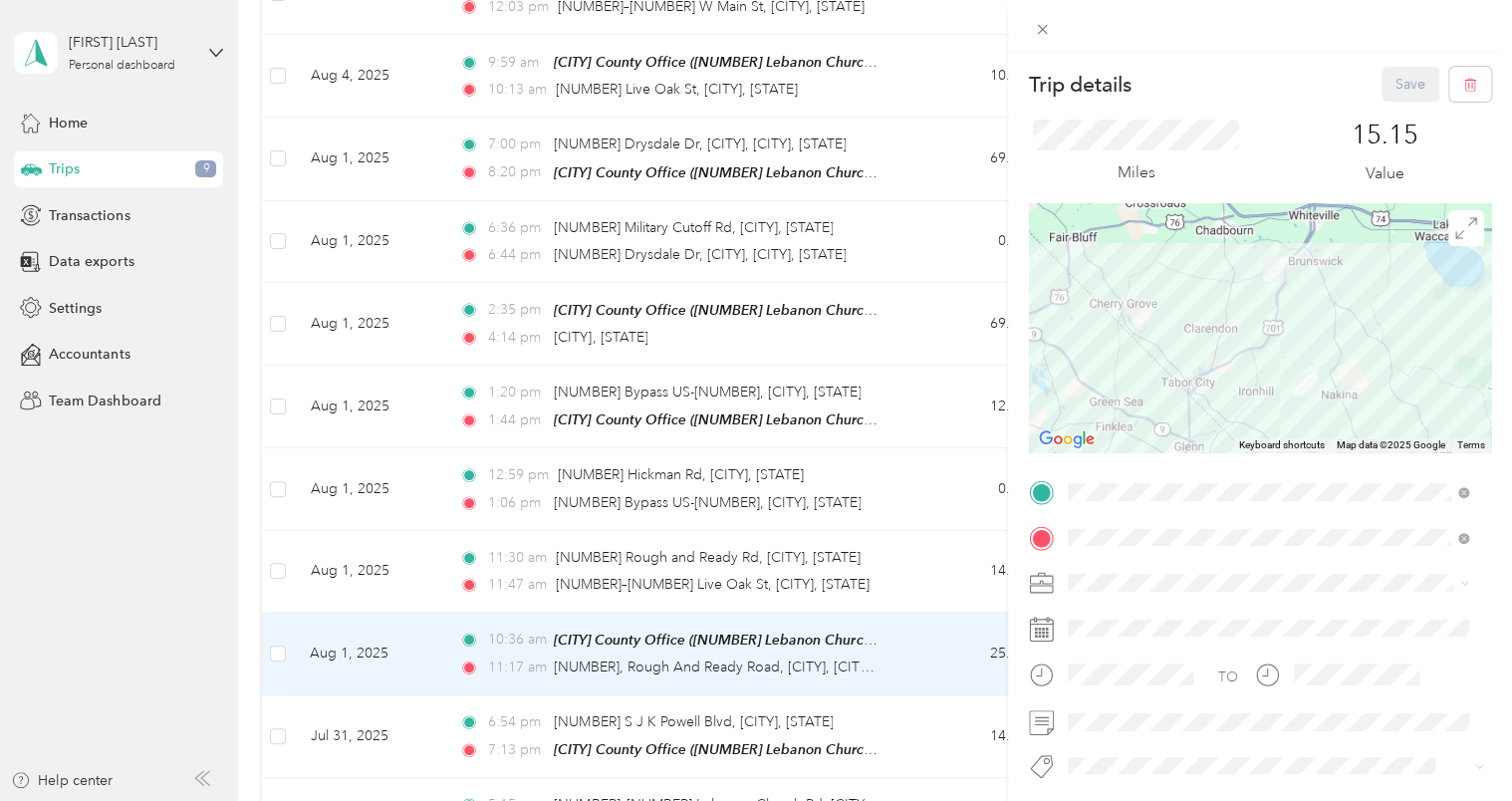 click on "Trip details Save This trip cannot be edited because it is either under review, approved, or paid. Contact your Team Manager to edit it. Miles [NUMBER] Value  To navigate the map with touch gestures double-tap and hold your finger on the map, then drag the map. ← Move left → Move right ↑ Move up ↓ Move down + Zoom in - Zoom out Home Jump left by [NUMBER]% End Jump right by [NUMBER]% Page Up Jump up by [NUMBER]% Page Down Jump down by [NUMBER]% Keyboard shortcuts Map Data Map data ©[YEAR] Google Map data ©[YEAR] Google [NUMBER] km  Click to toggle between metric and imperial units Terms Report a map error TO Add photo" at bounding box center (756, 400) 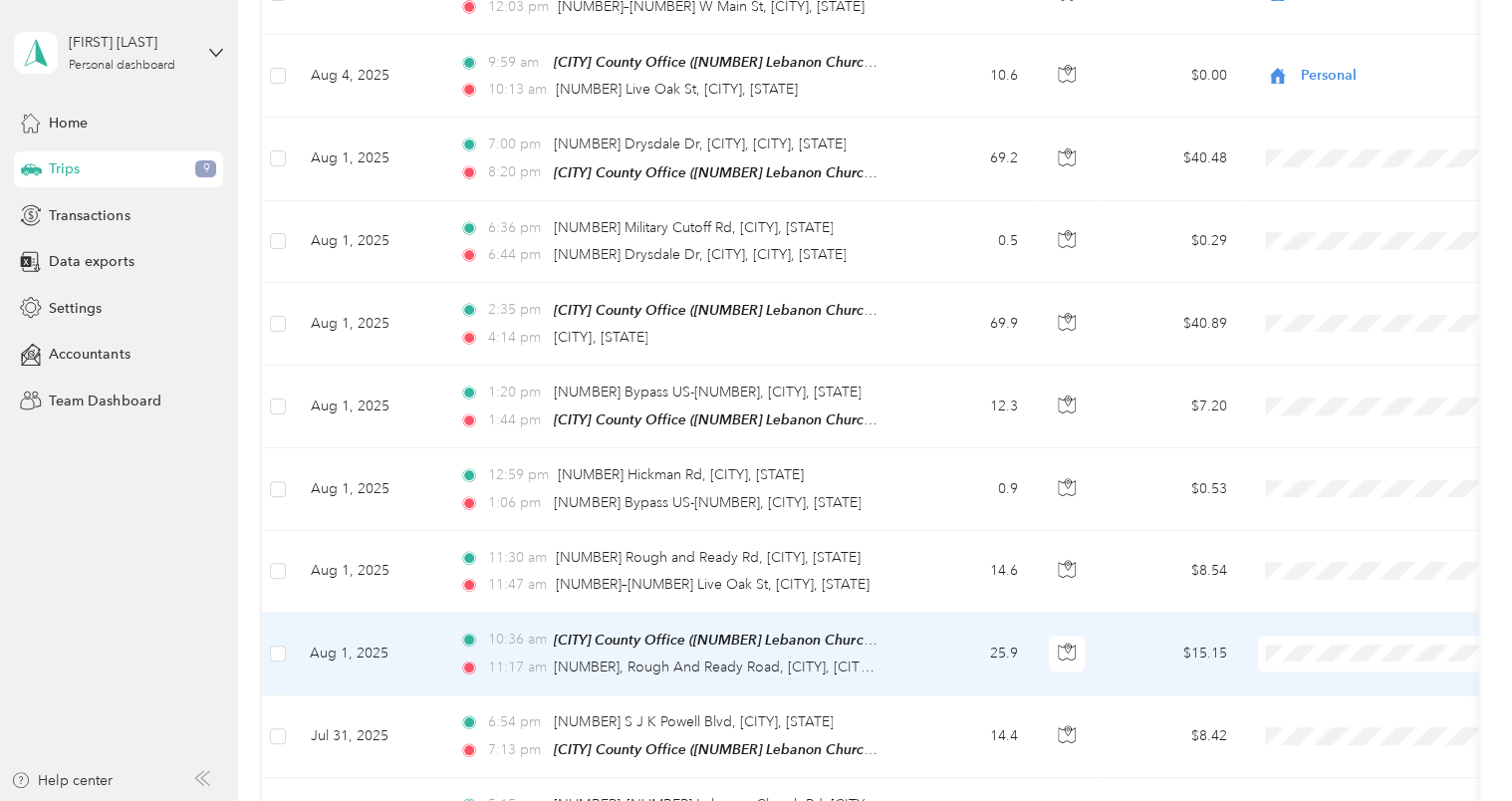 click on "25.9" at bounding box center [967, 654] 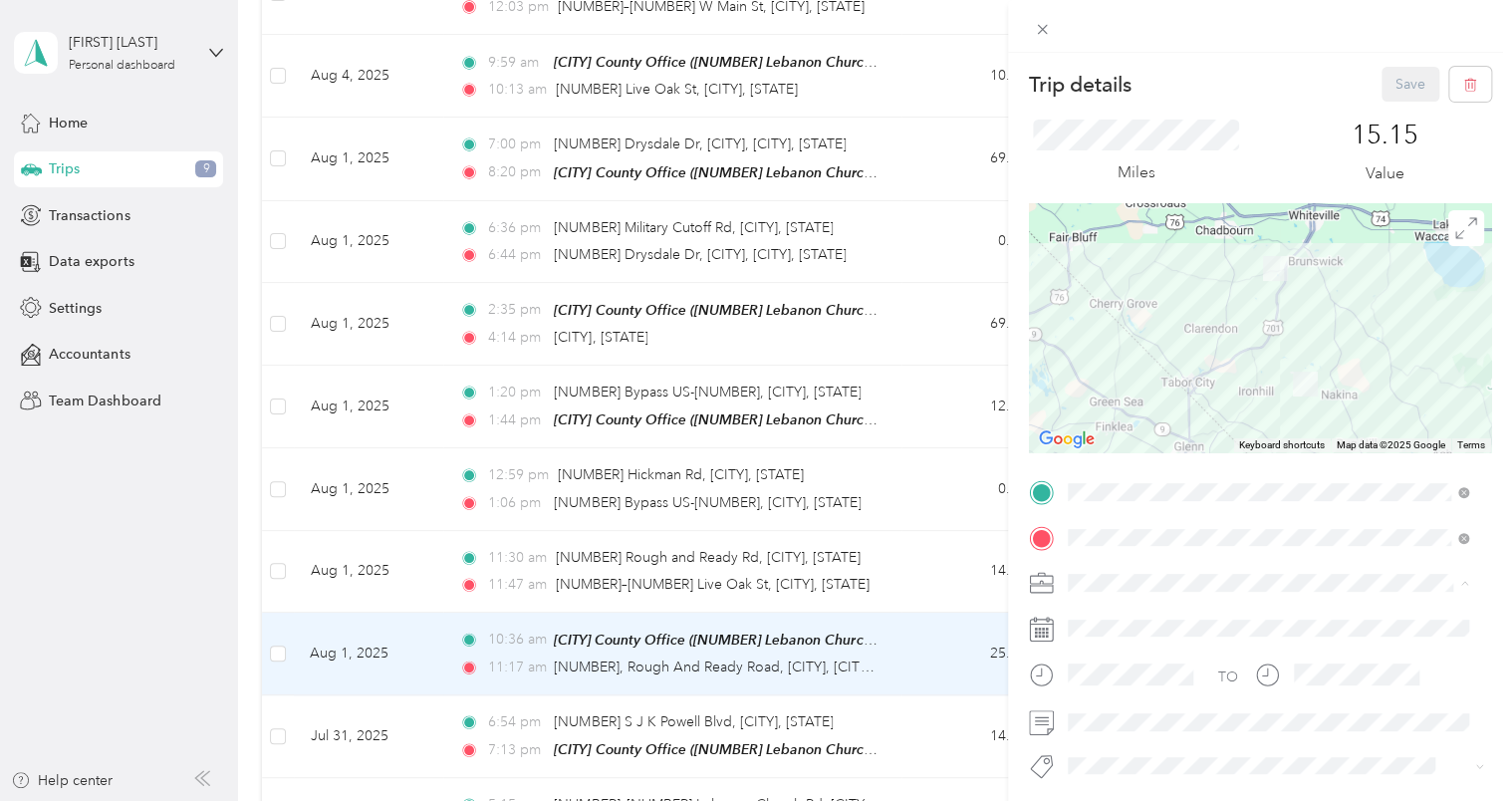 click on "Work" at bounding box center (1268, 303) 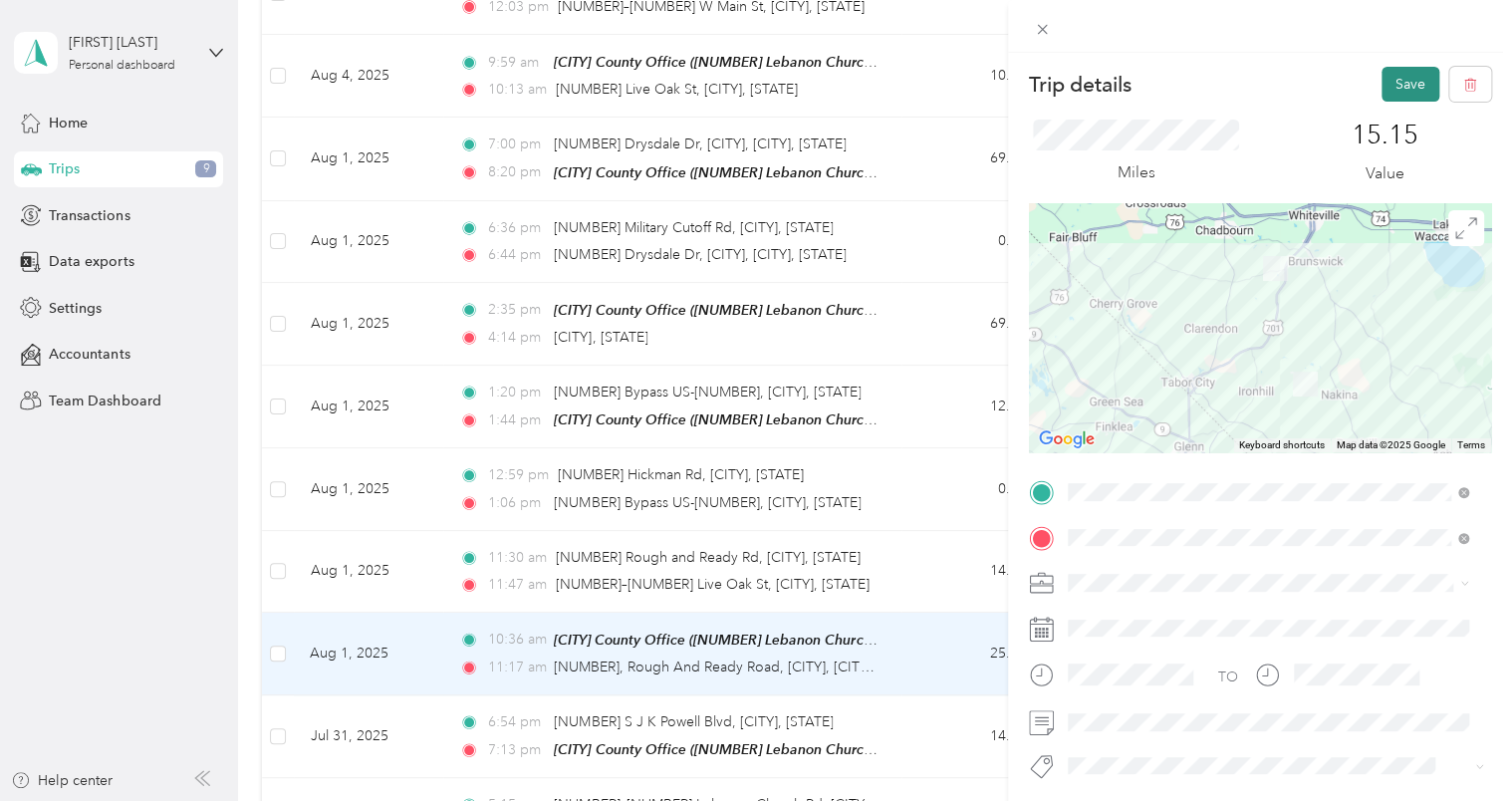 click on "Save" at bounding box center (1410, 84) 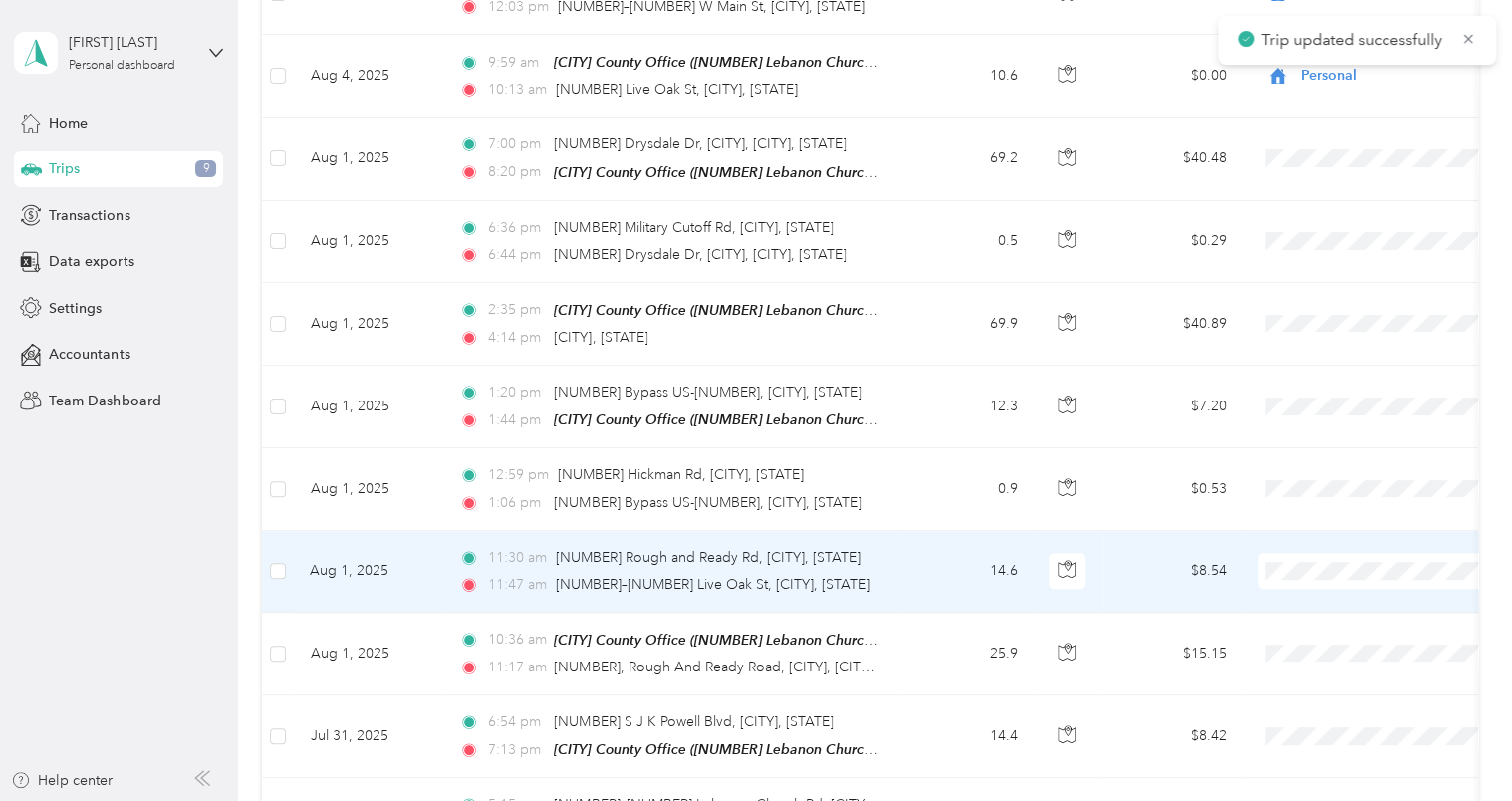 click on "[TIME] [NUMBER] Rough and Ready Rd, [CITY], [STATE]" at bounding box center (668, 558) 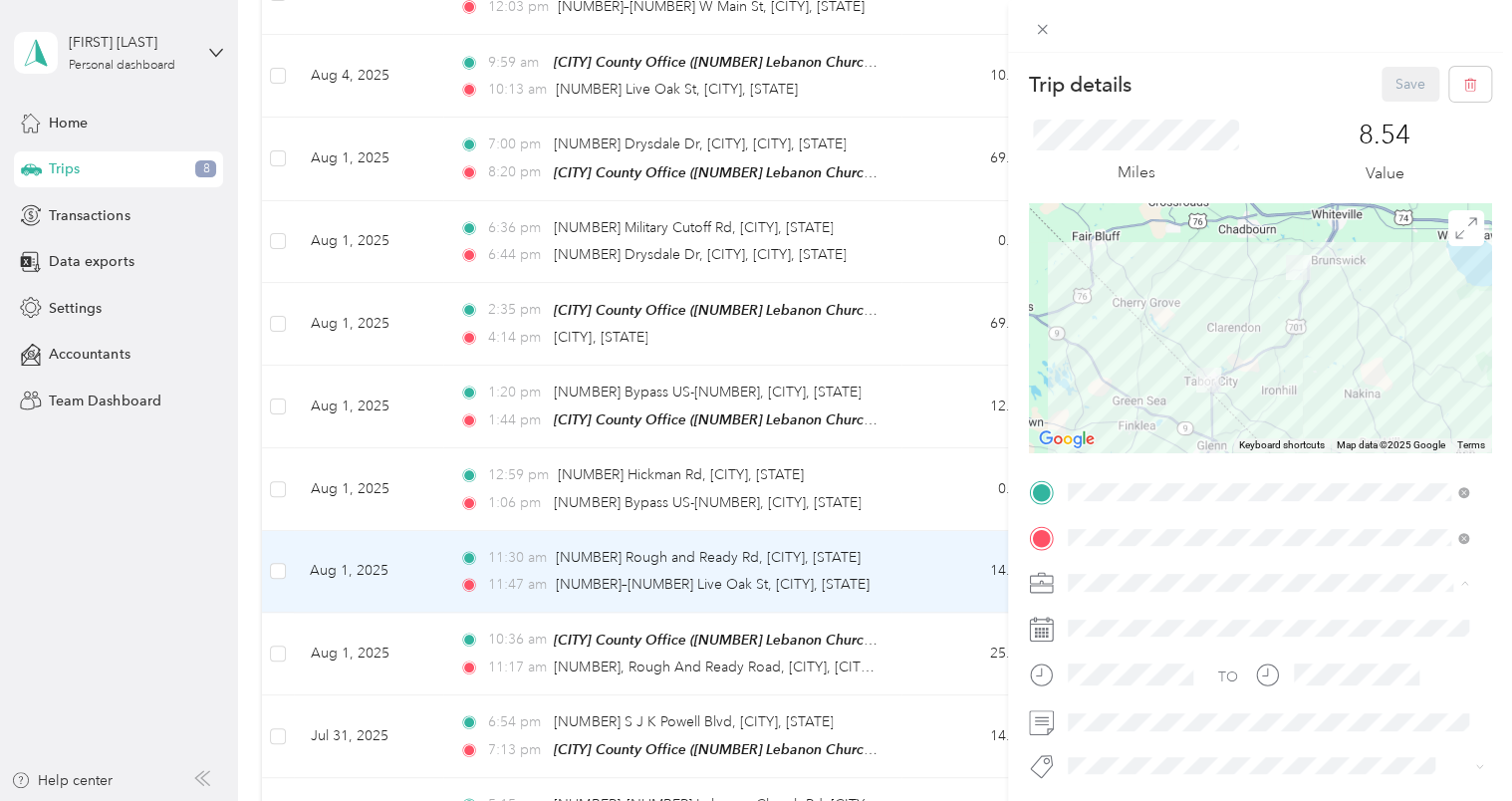 click on "Work" at bounding box center (1268, 303) 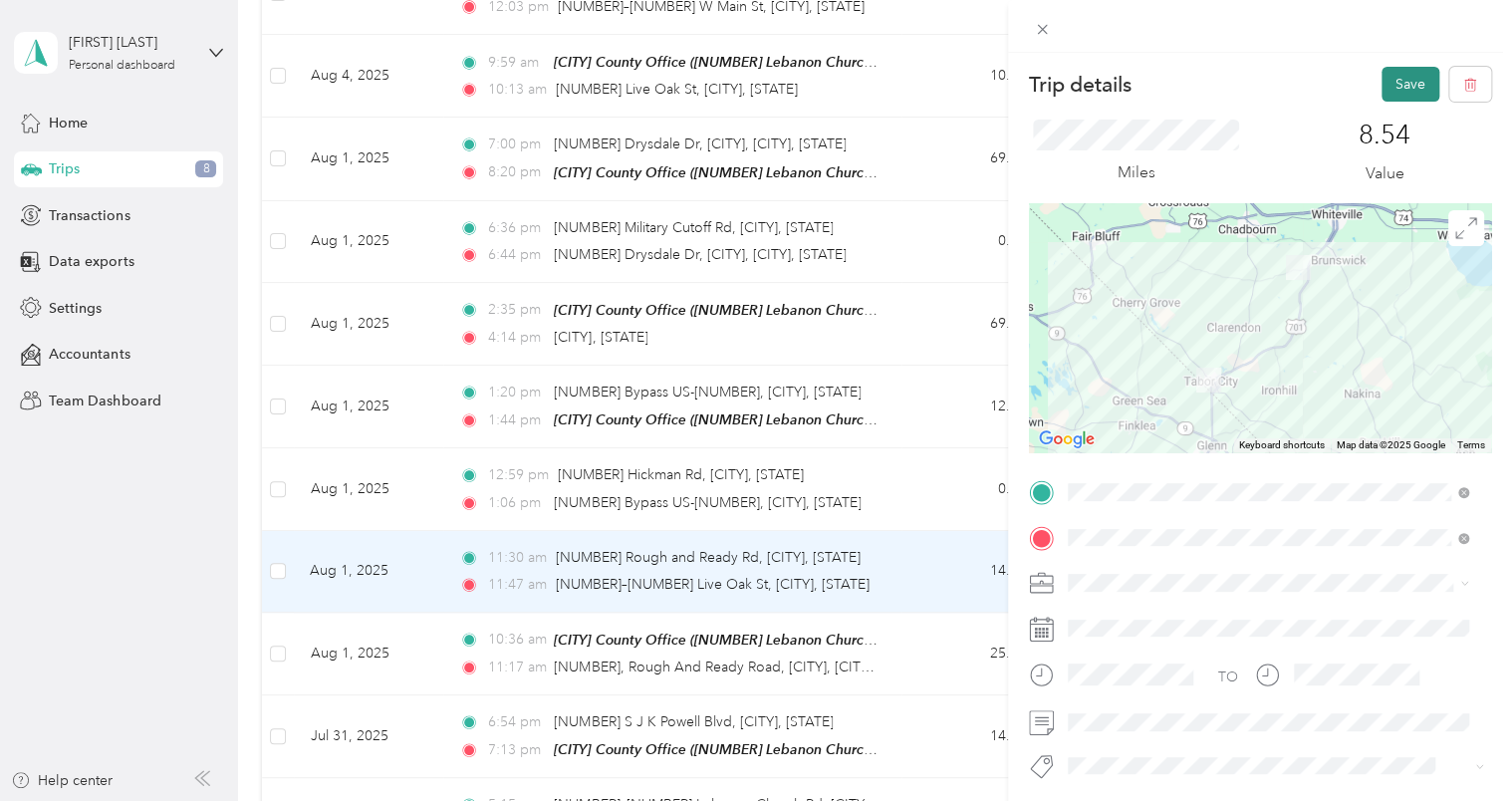 click on "Save" at bounding box center [1410, 84] 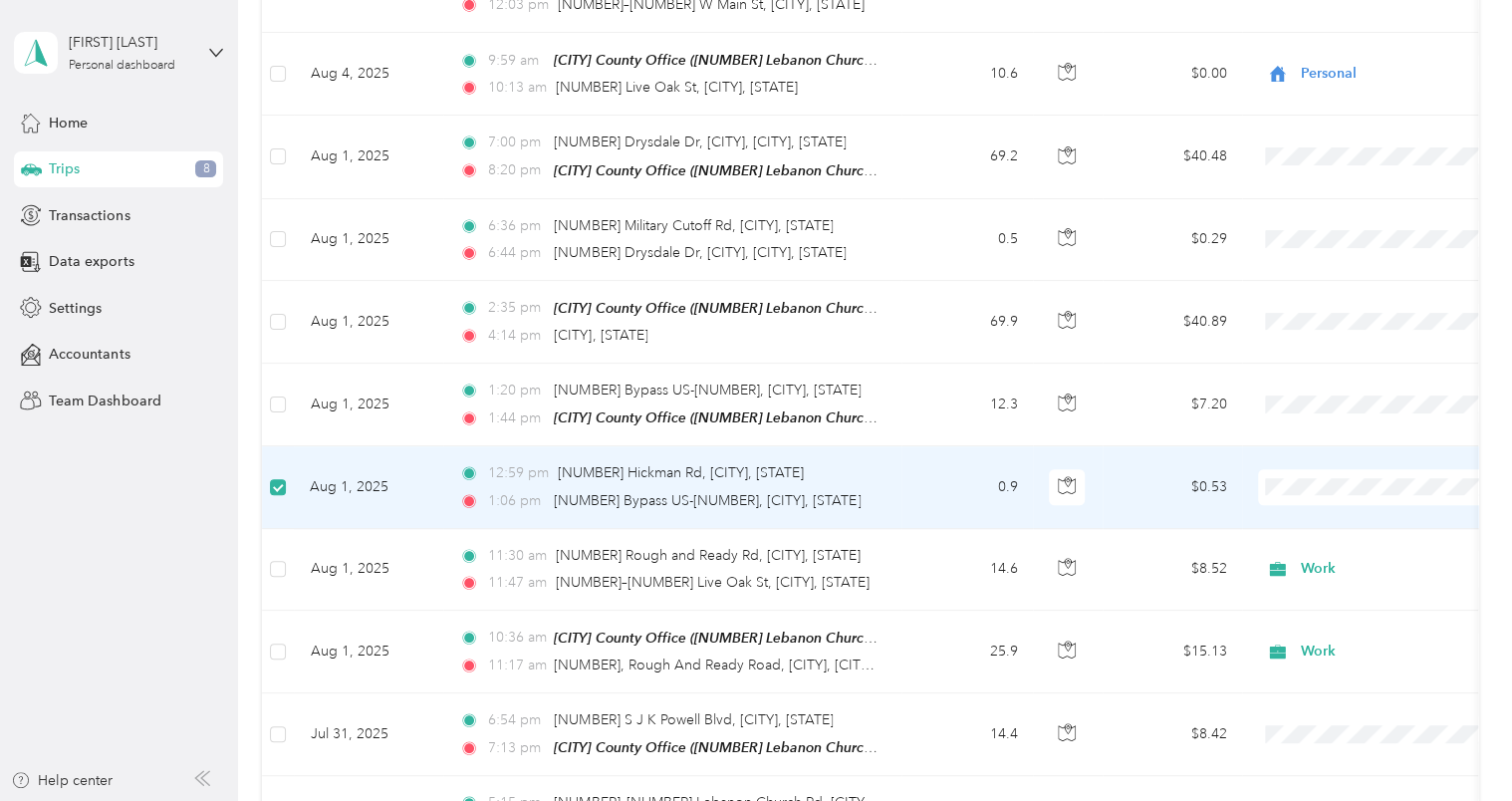scroll, scrollTop: 629, scrollLeft: 0, axis: vertical 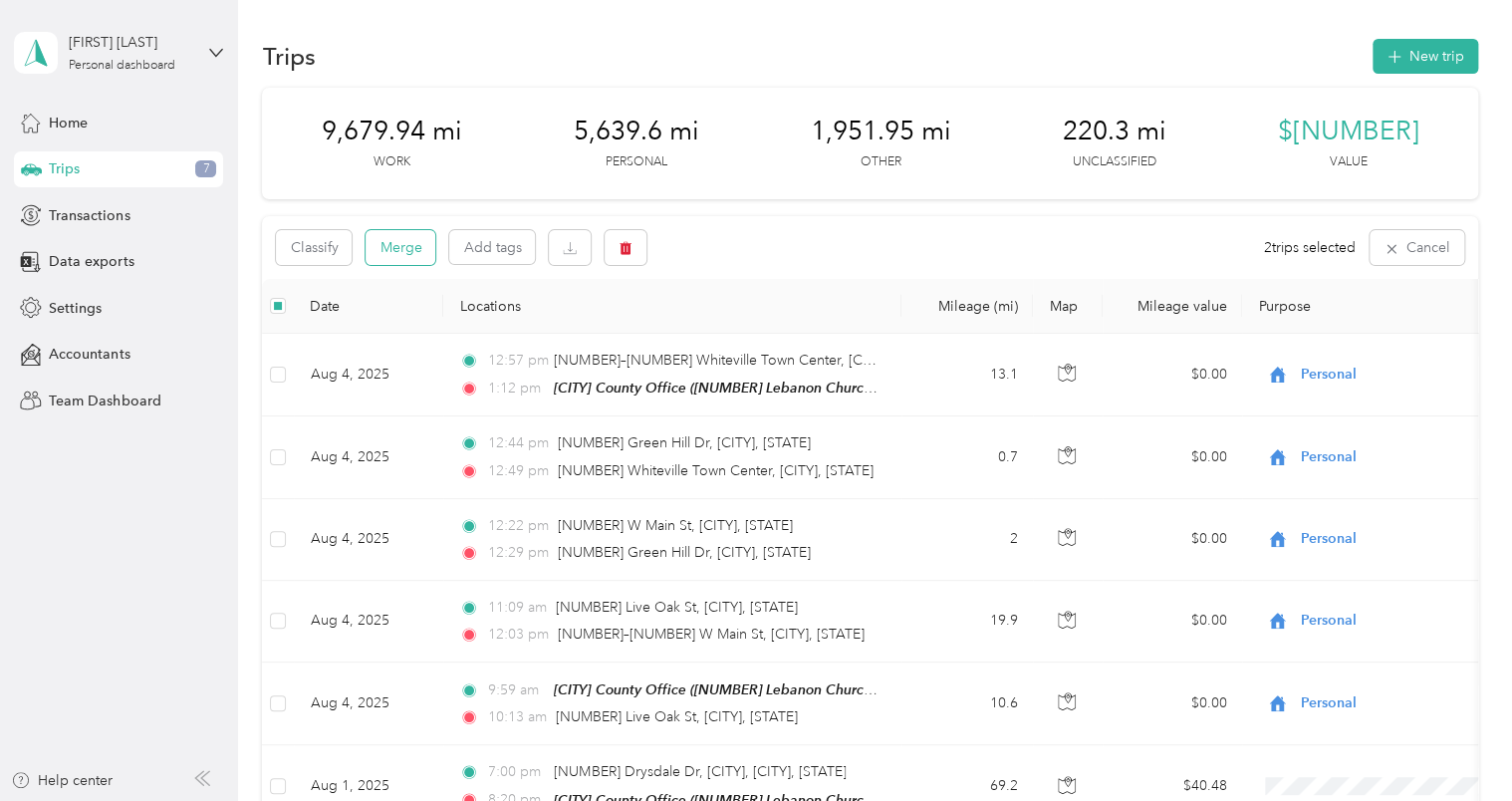 click on "Merge" at bounding box center (400, 247) 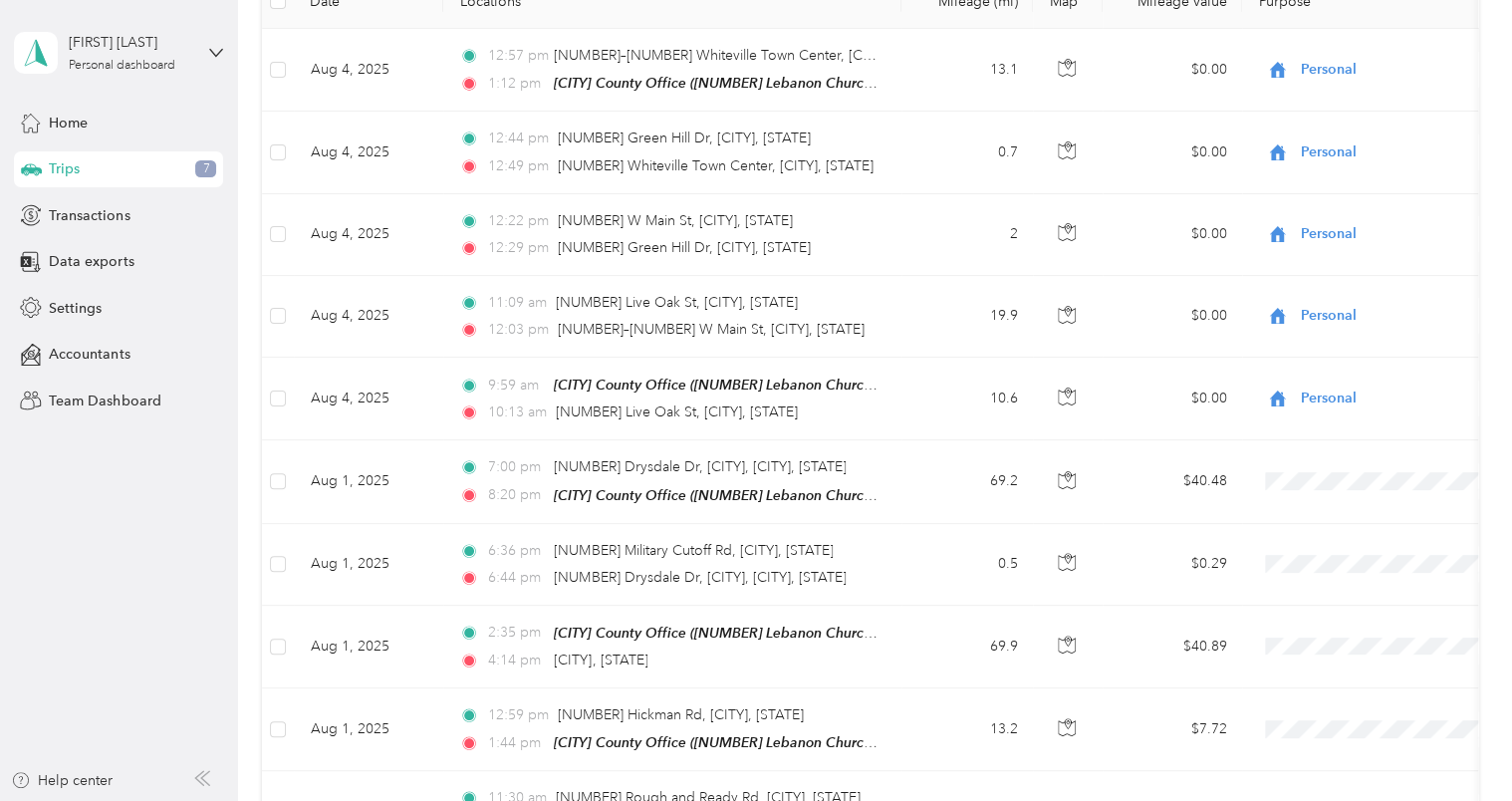 scroll, scrollTop: 509, scrollLeft: 0, axis: vertical 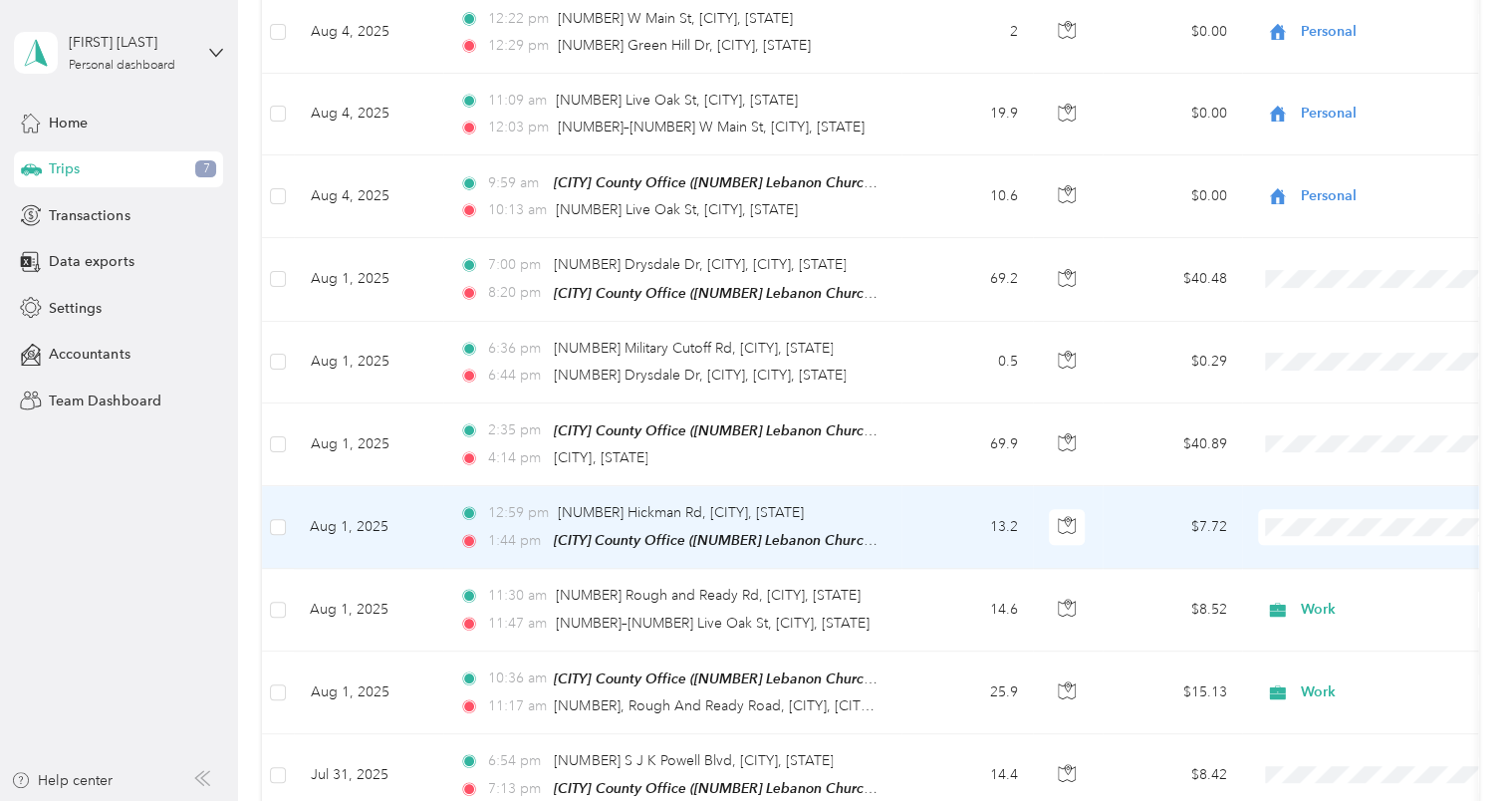 click on "13.2" at bounding box center (967, 527) 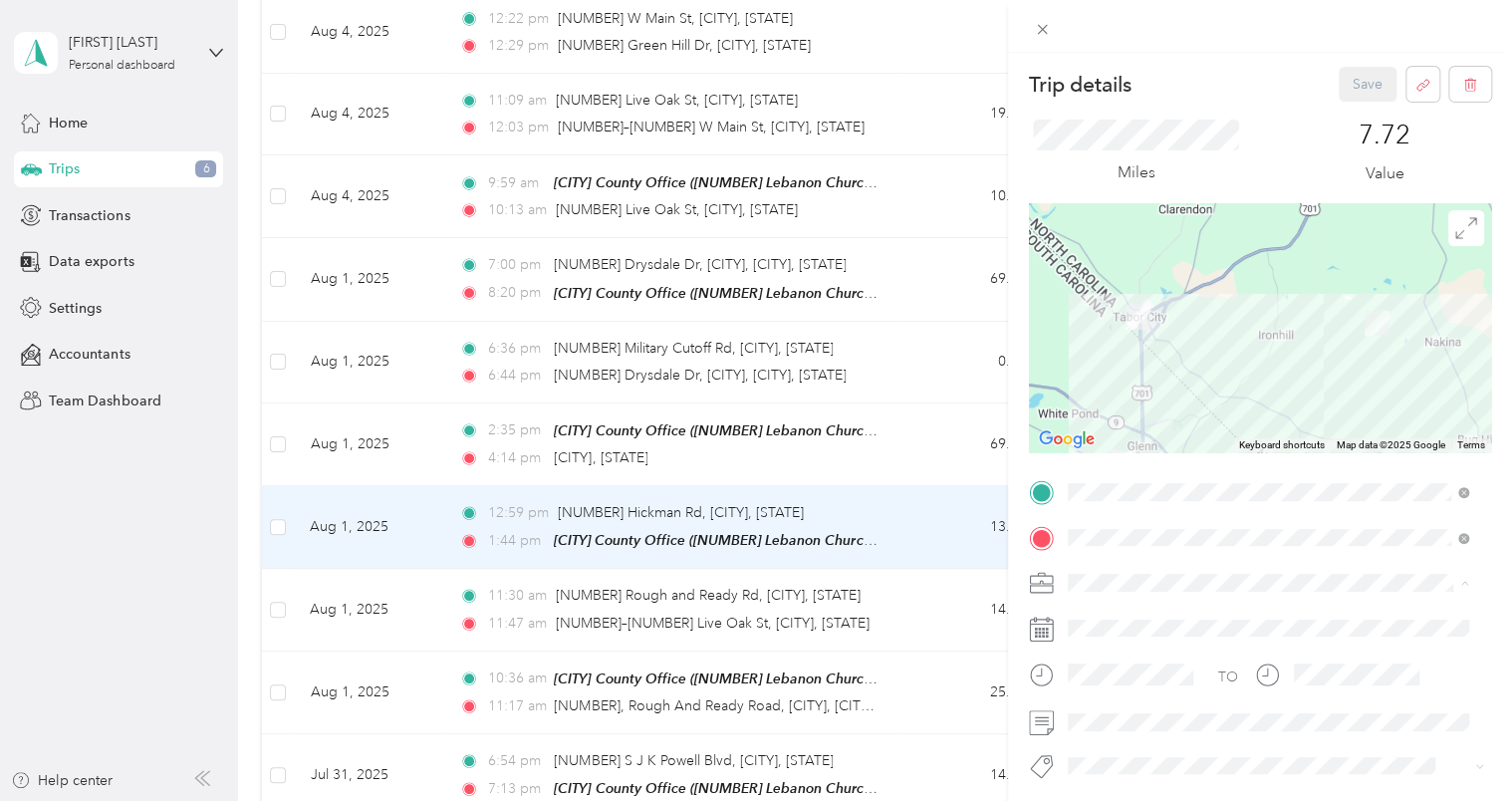 click on "Work Personal Other Charity Medical Moving Commute Other Bills Gas Dining Out Tithe Counseling Groceries" at bounding box center [1268, 425] 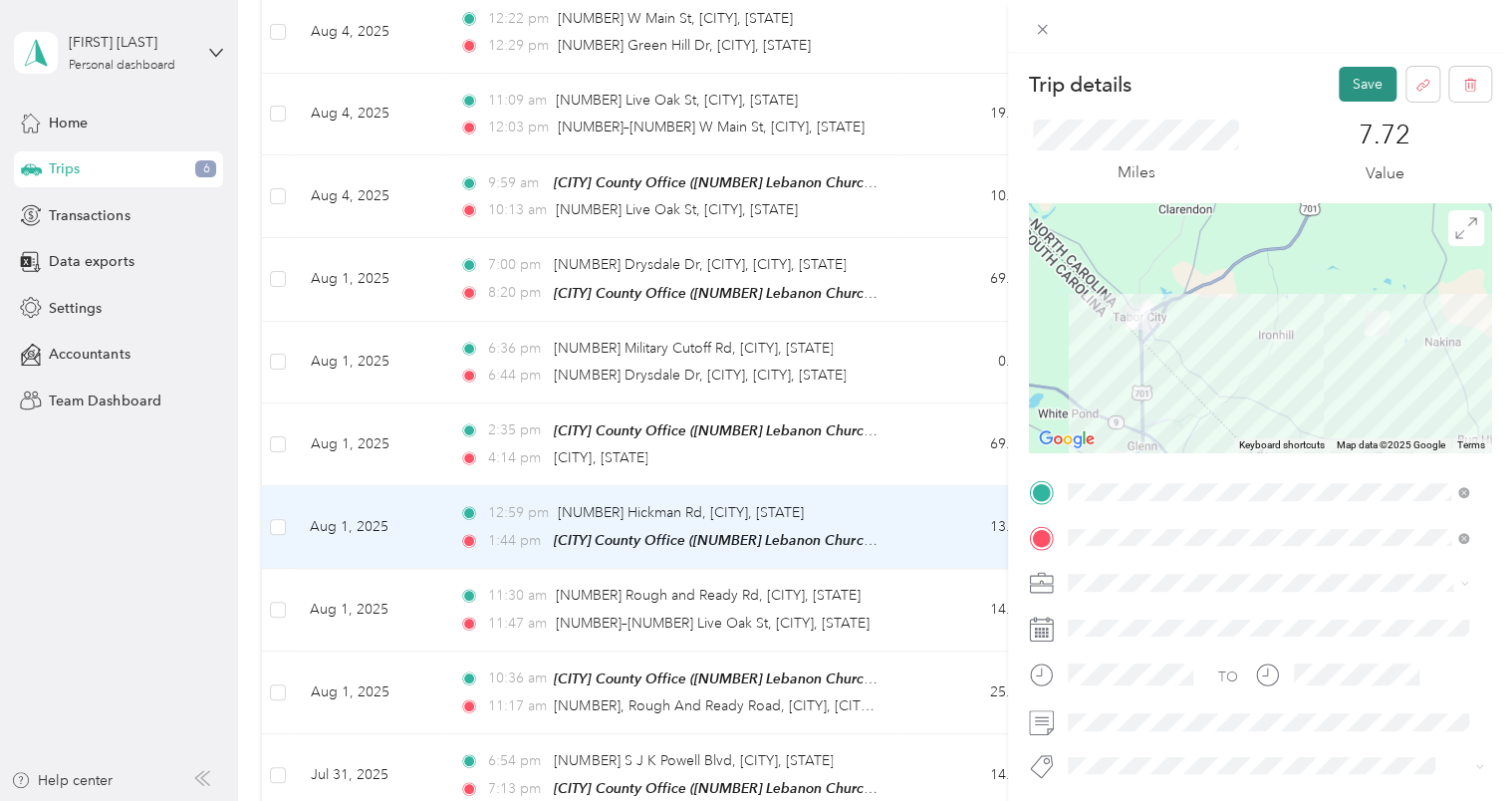 click on "Save" at bounding box center (1368, 84) 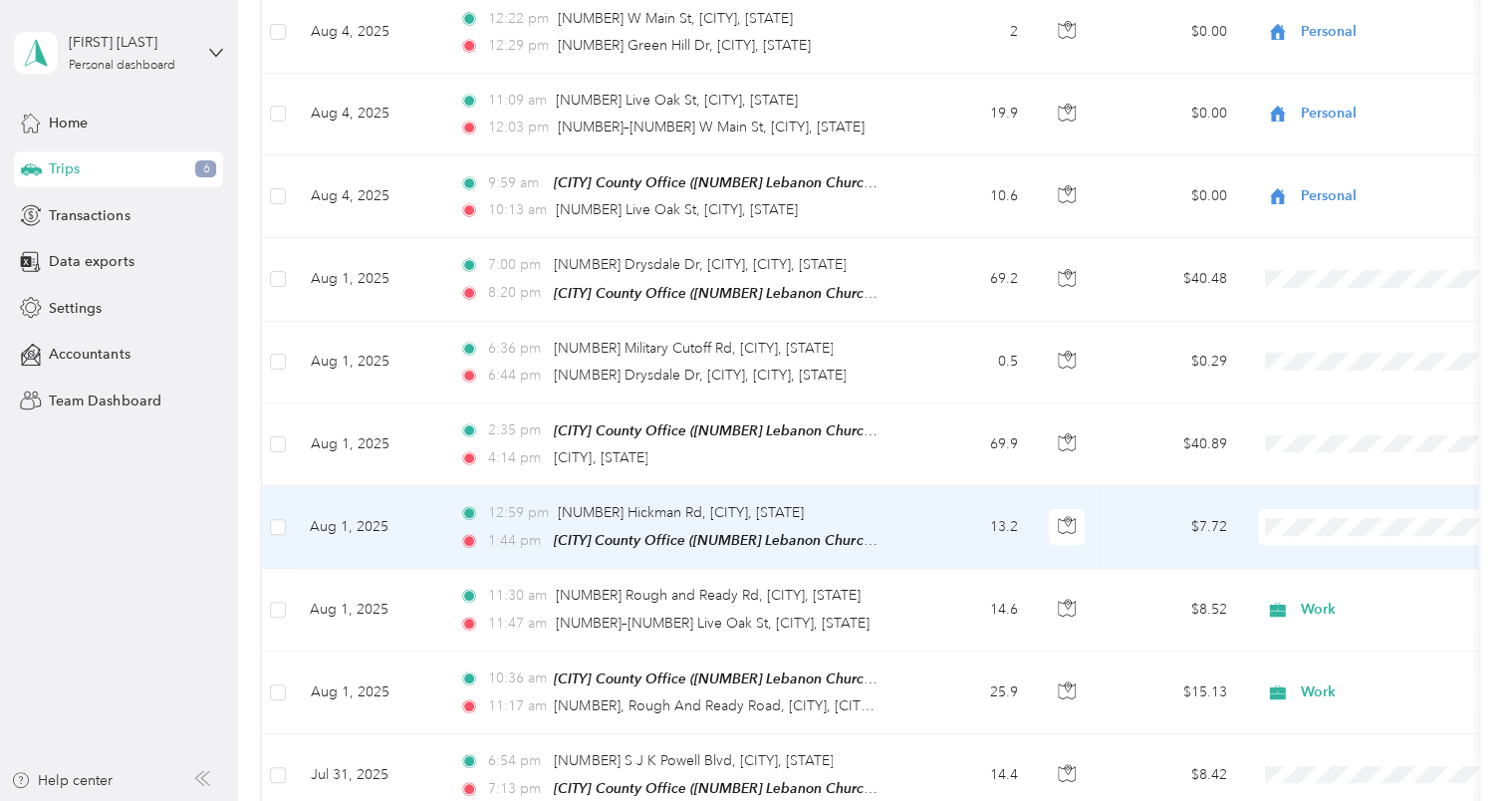 click on "13.2" at bounding box center [967, 527] 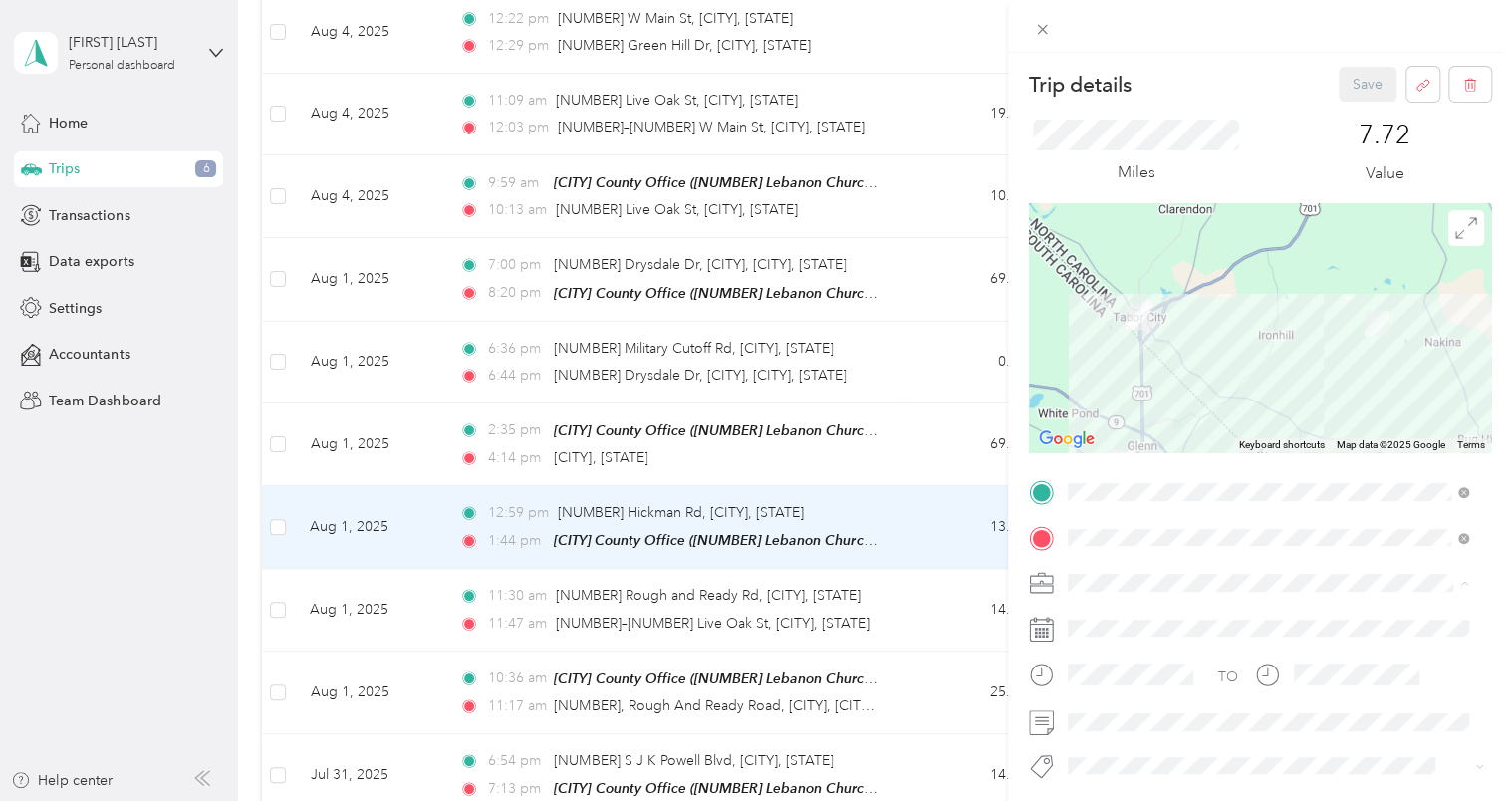 click on "Work" at bounding box center [1092, 303] 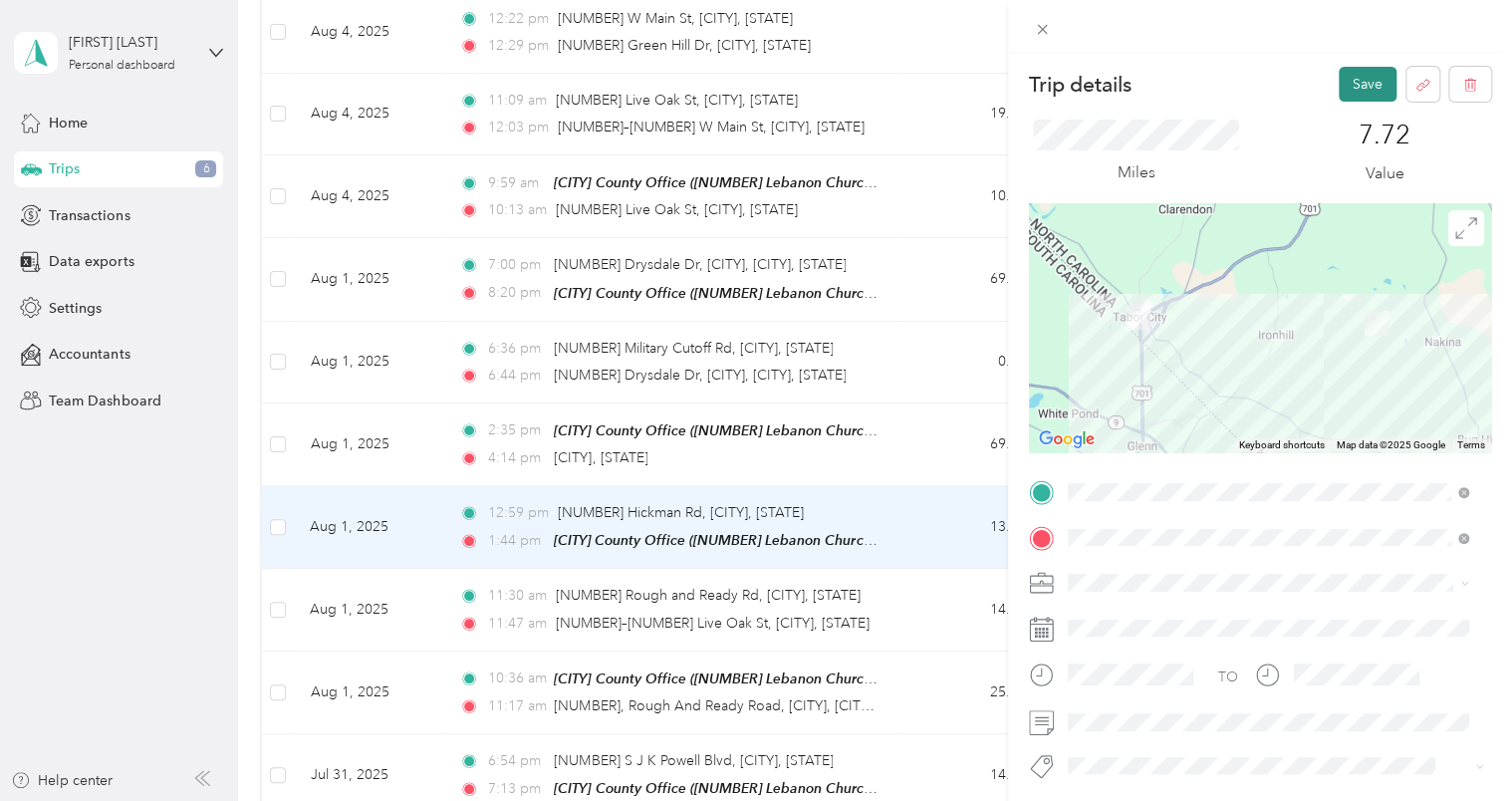 click on "Save" at bounding box center [1368, 84] 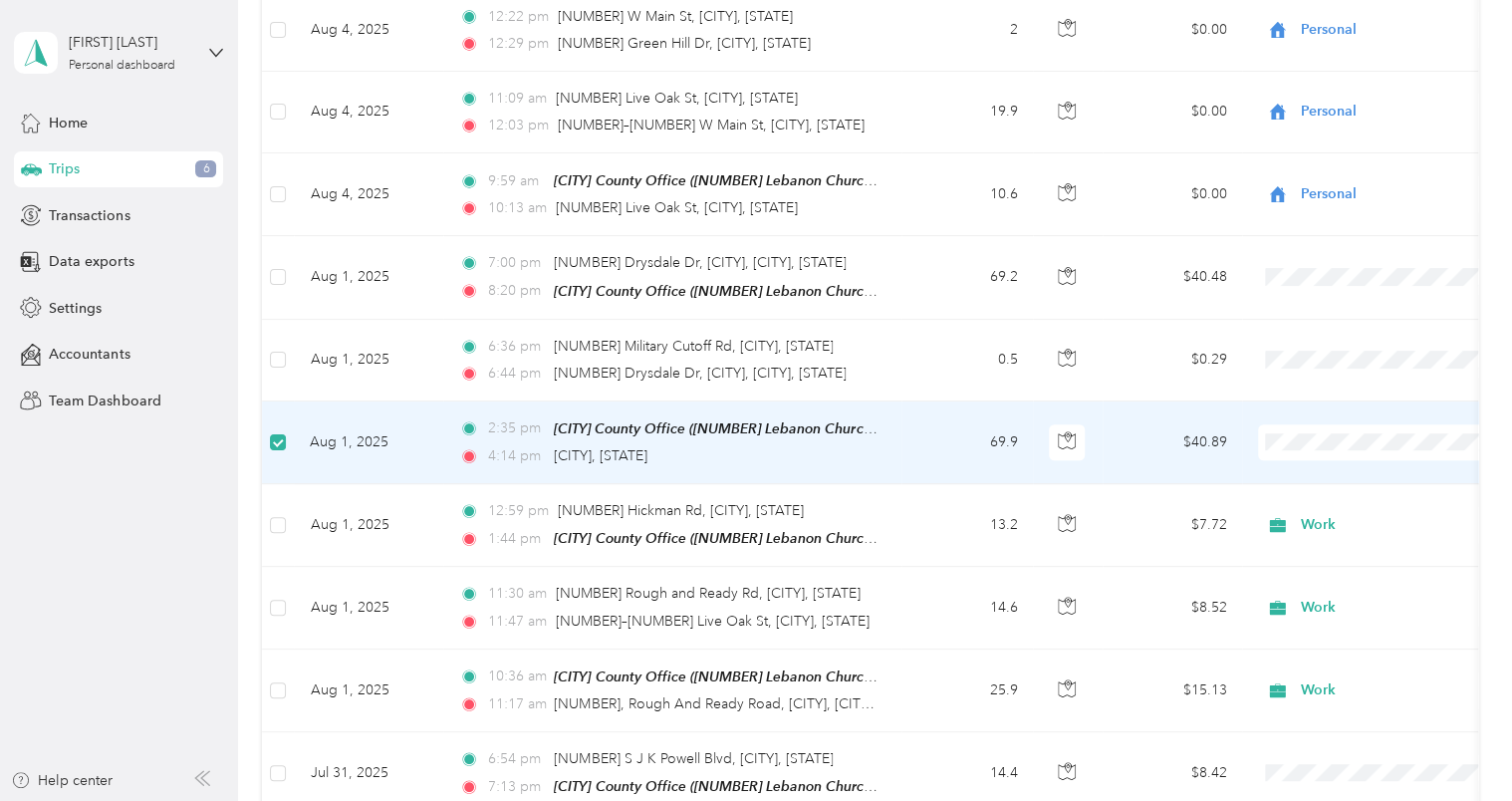 scroll, scrollTop: 507, scrollLeft: 0, axis: vertical 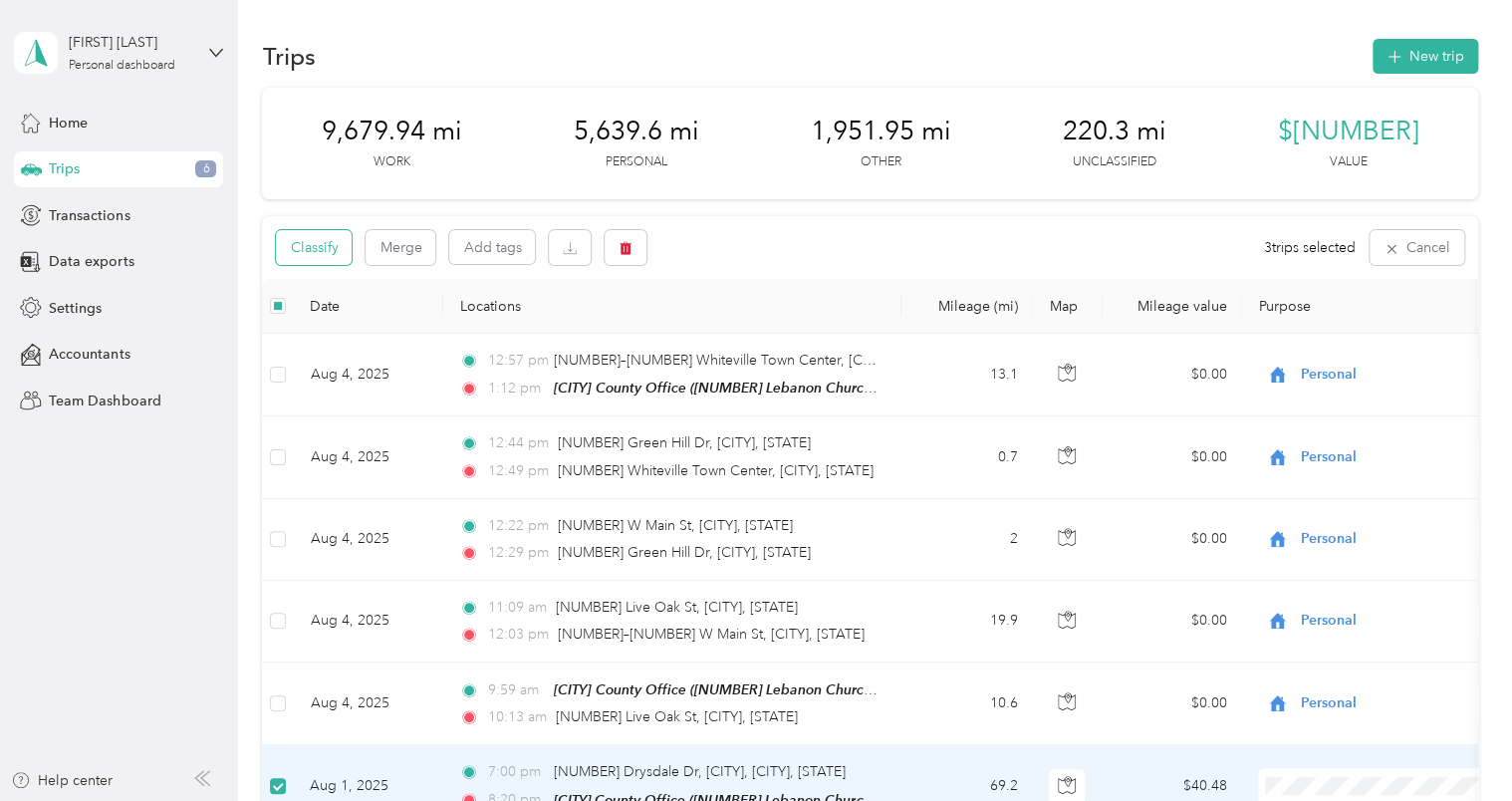click on "Classify" at bounding box center [314, 247] 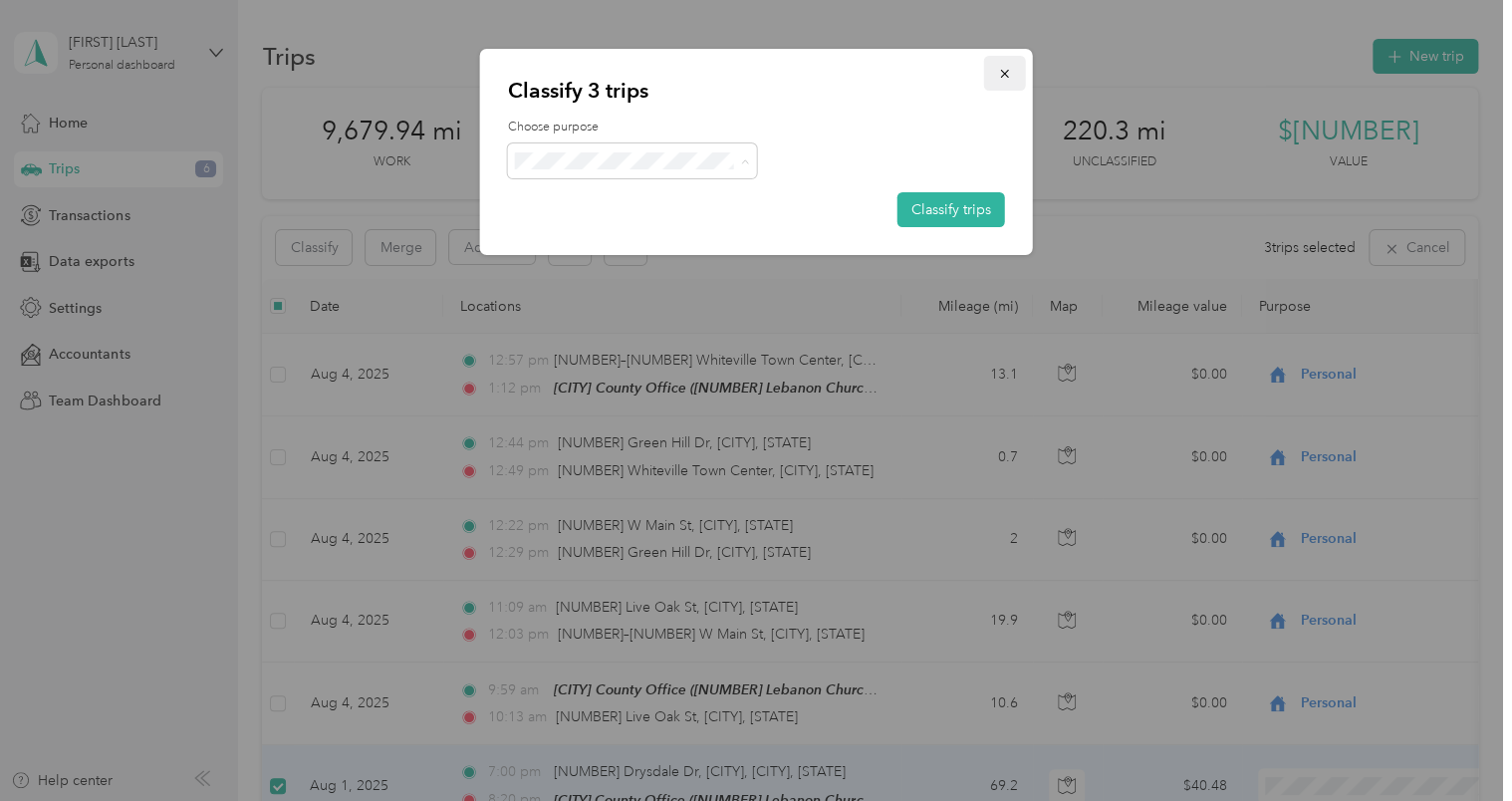click 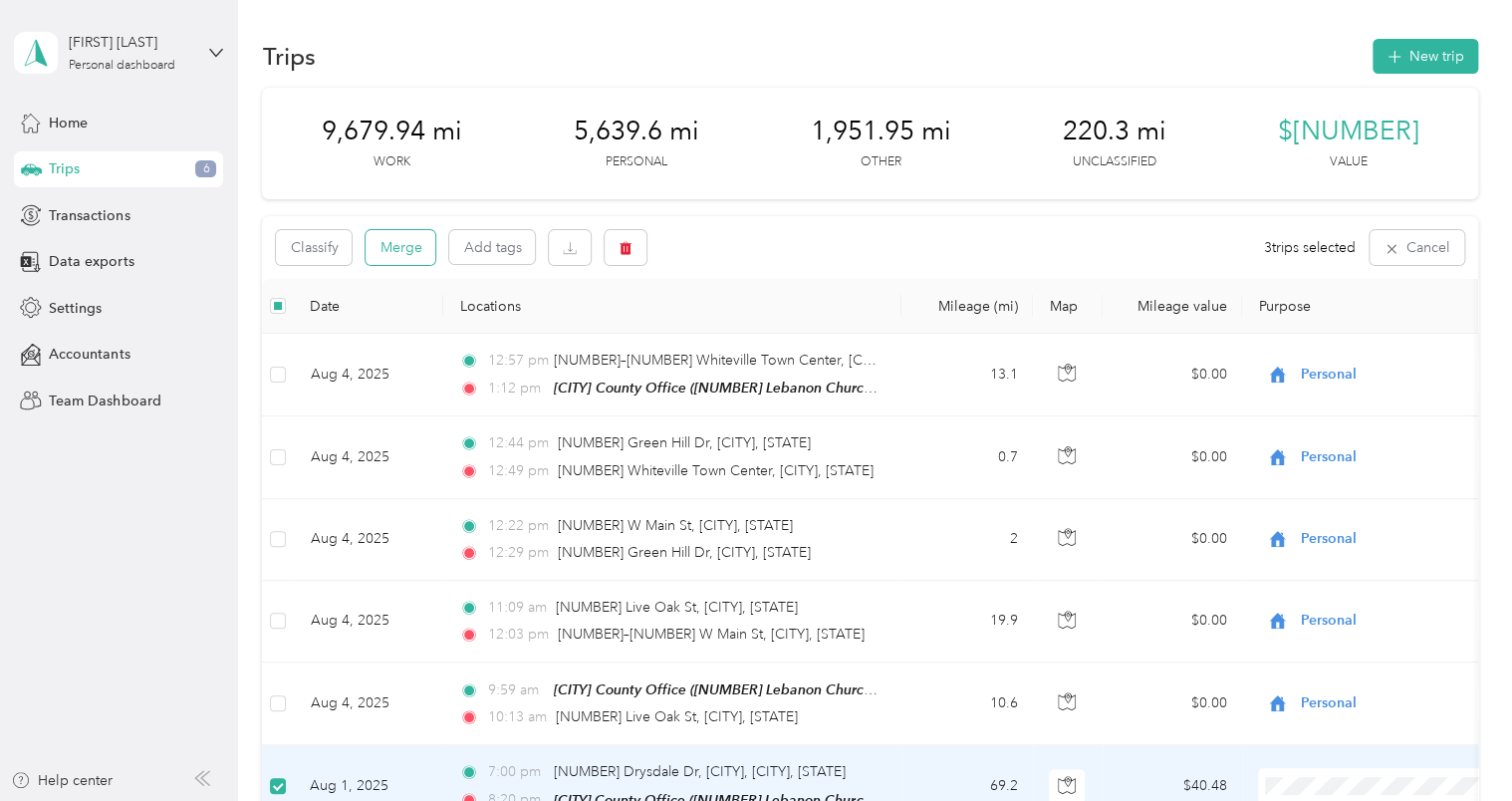 click on "Merge" at bounding box center (400, 247) 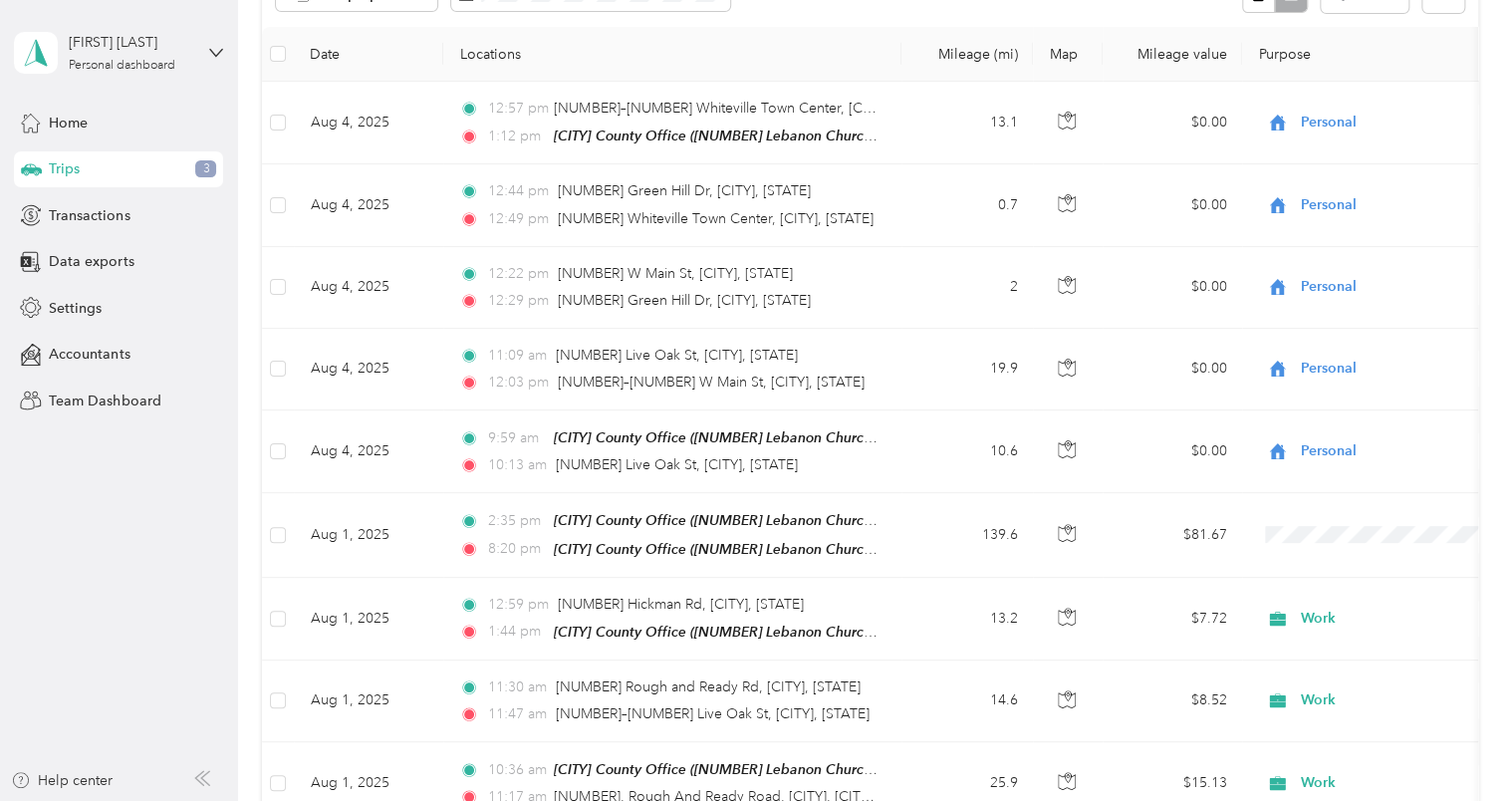 scroll, scrollTop: 416, scrollLeft: 0, axis: vertical 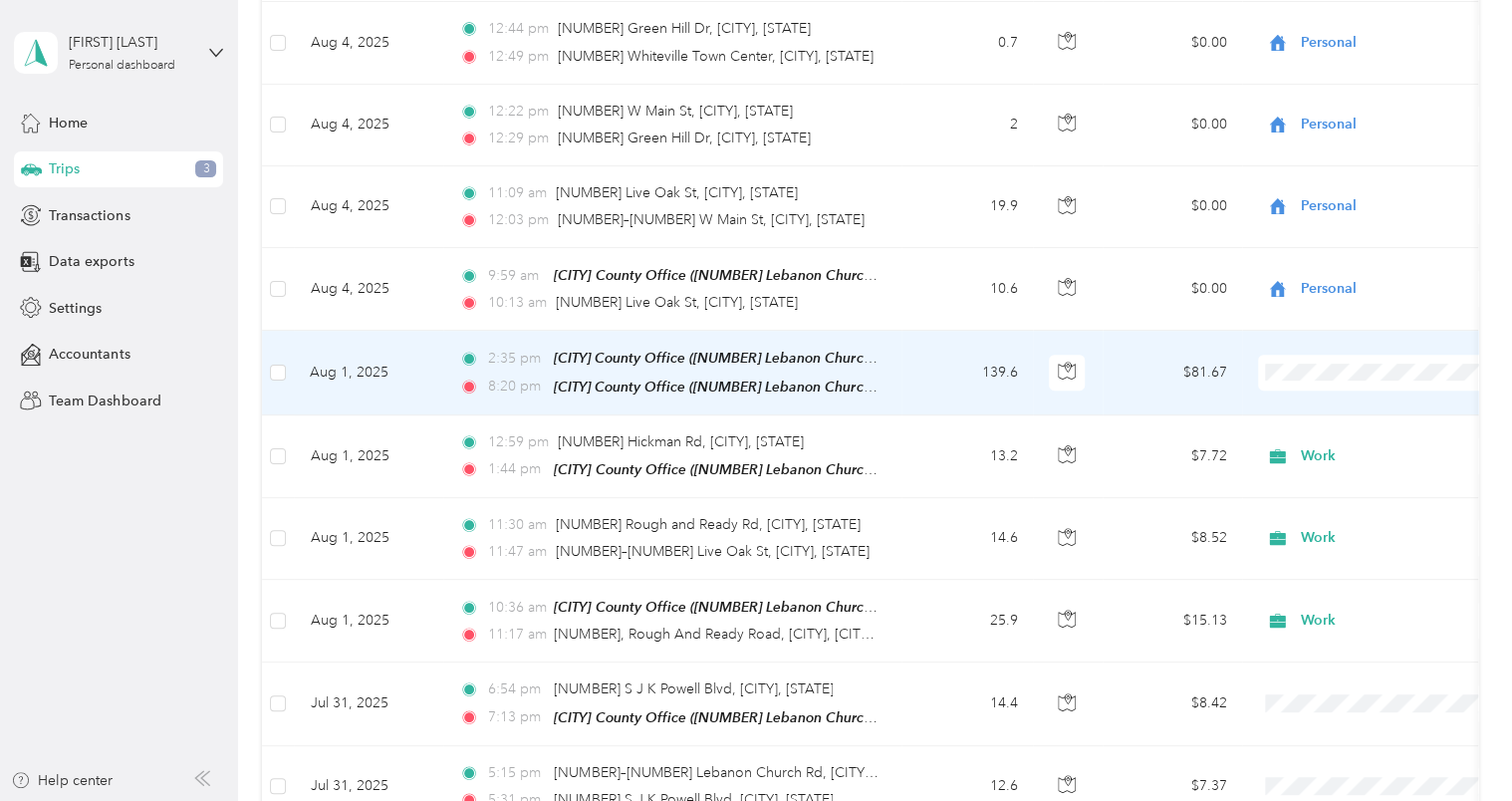 click on "139.6" at bounding box center (967, 373) 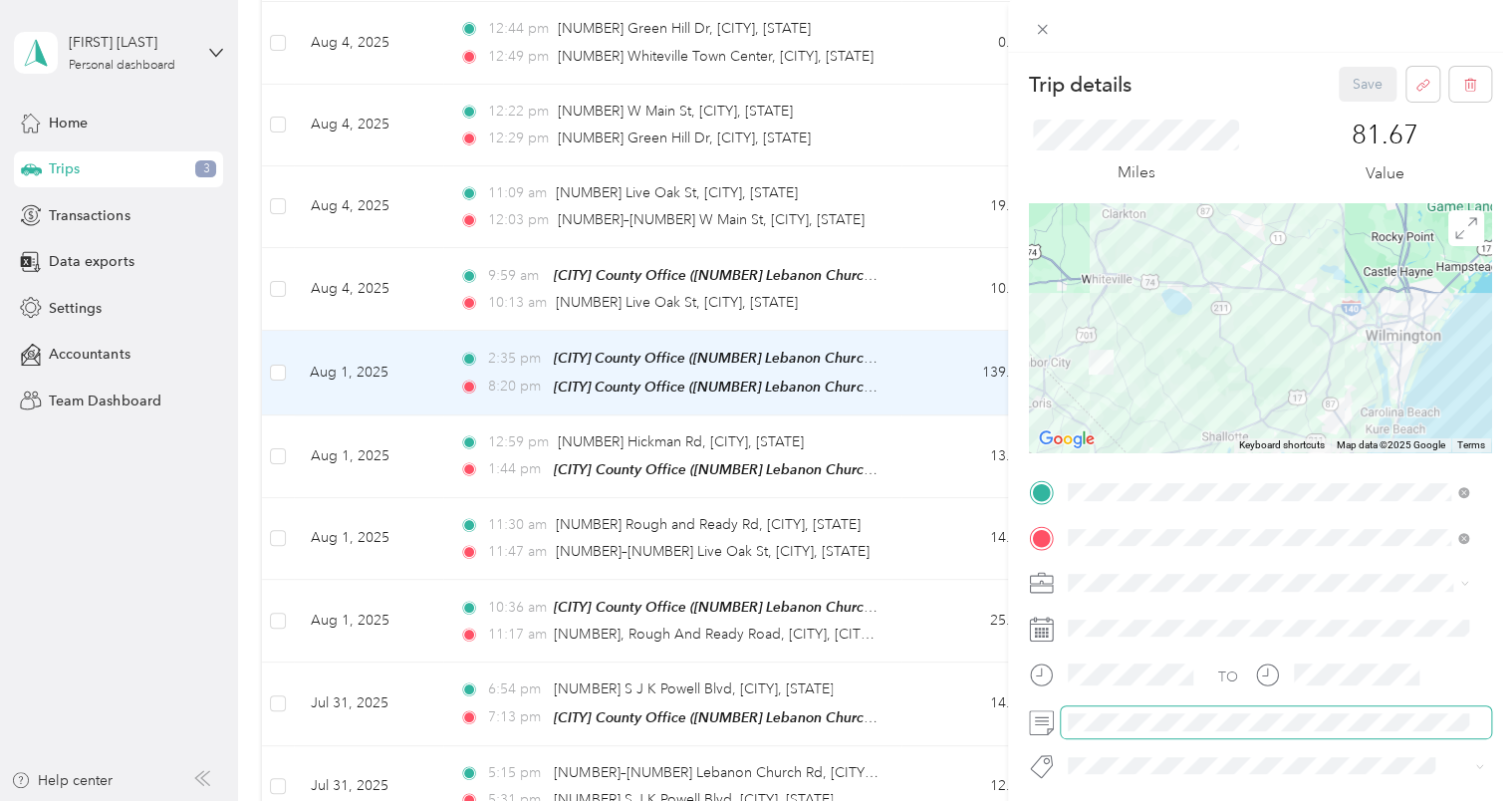 click at bounding box center (1276, 722) 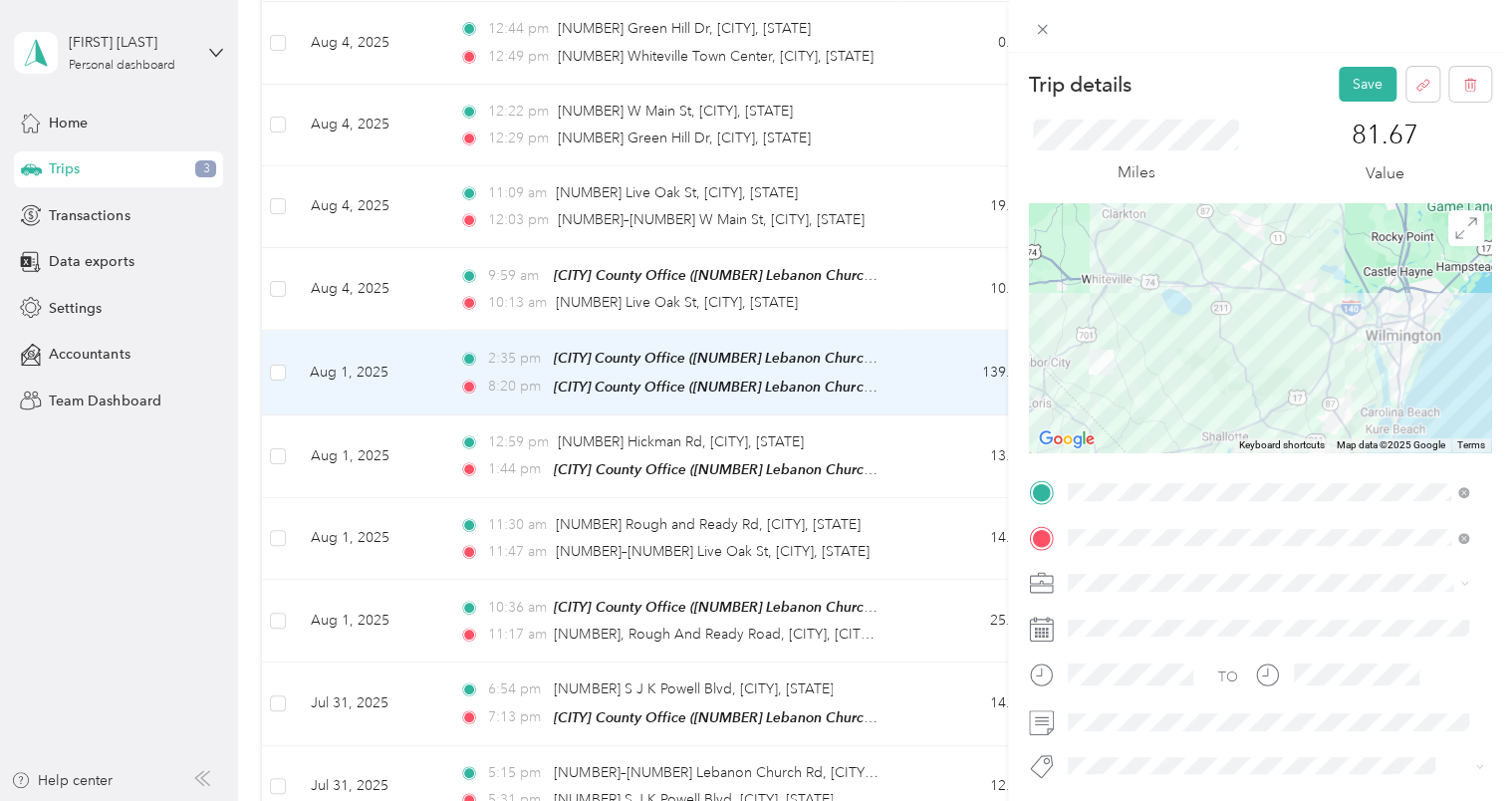 click on "Work" at bounding box center [1268, 296] 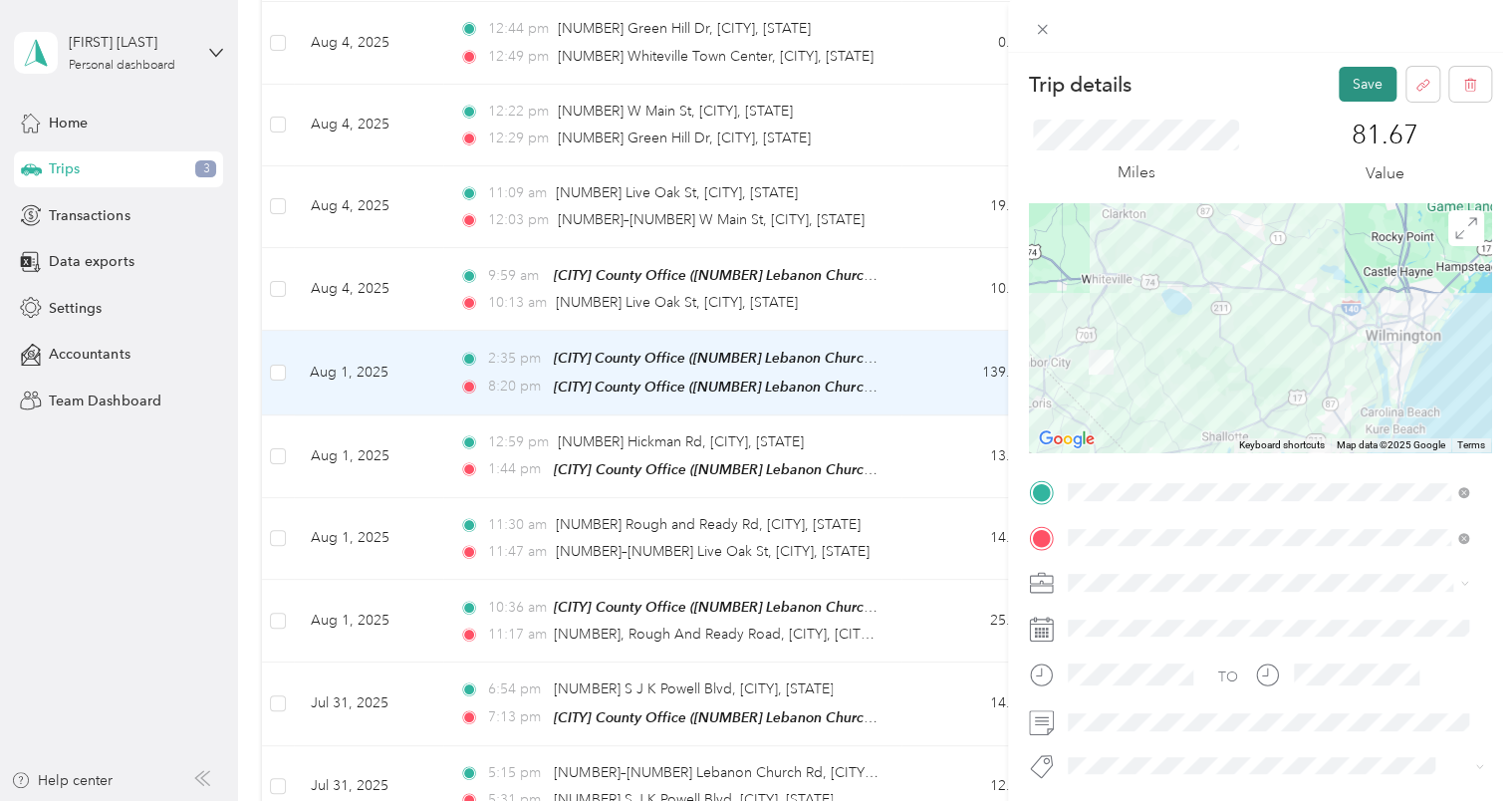 click on "Save" at bounding box center [1368, 84] 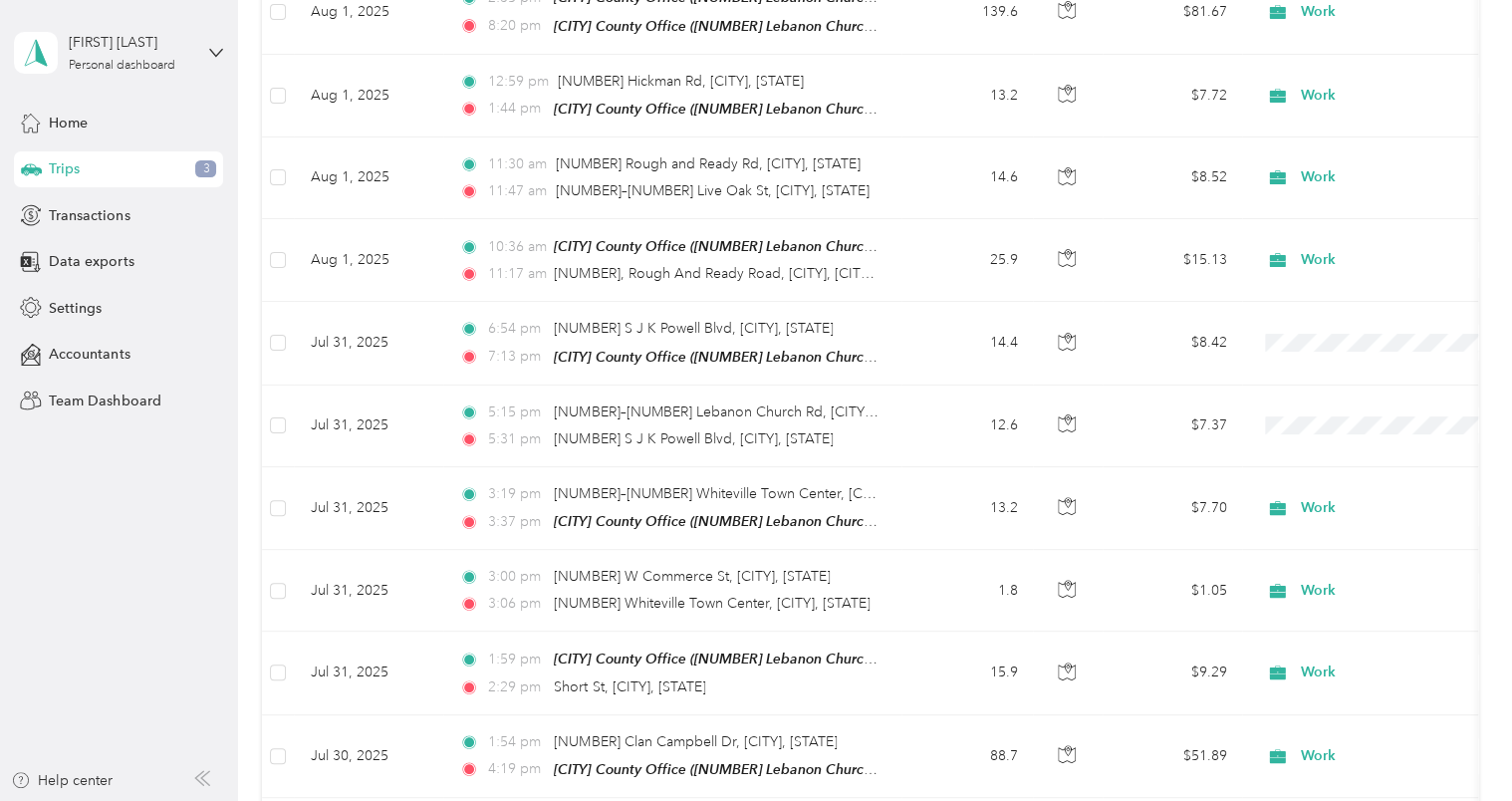 scroll, scrollTop: 740, scrollLeft: 0, axis: vertical 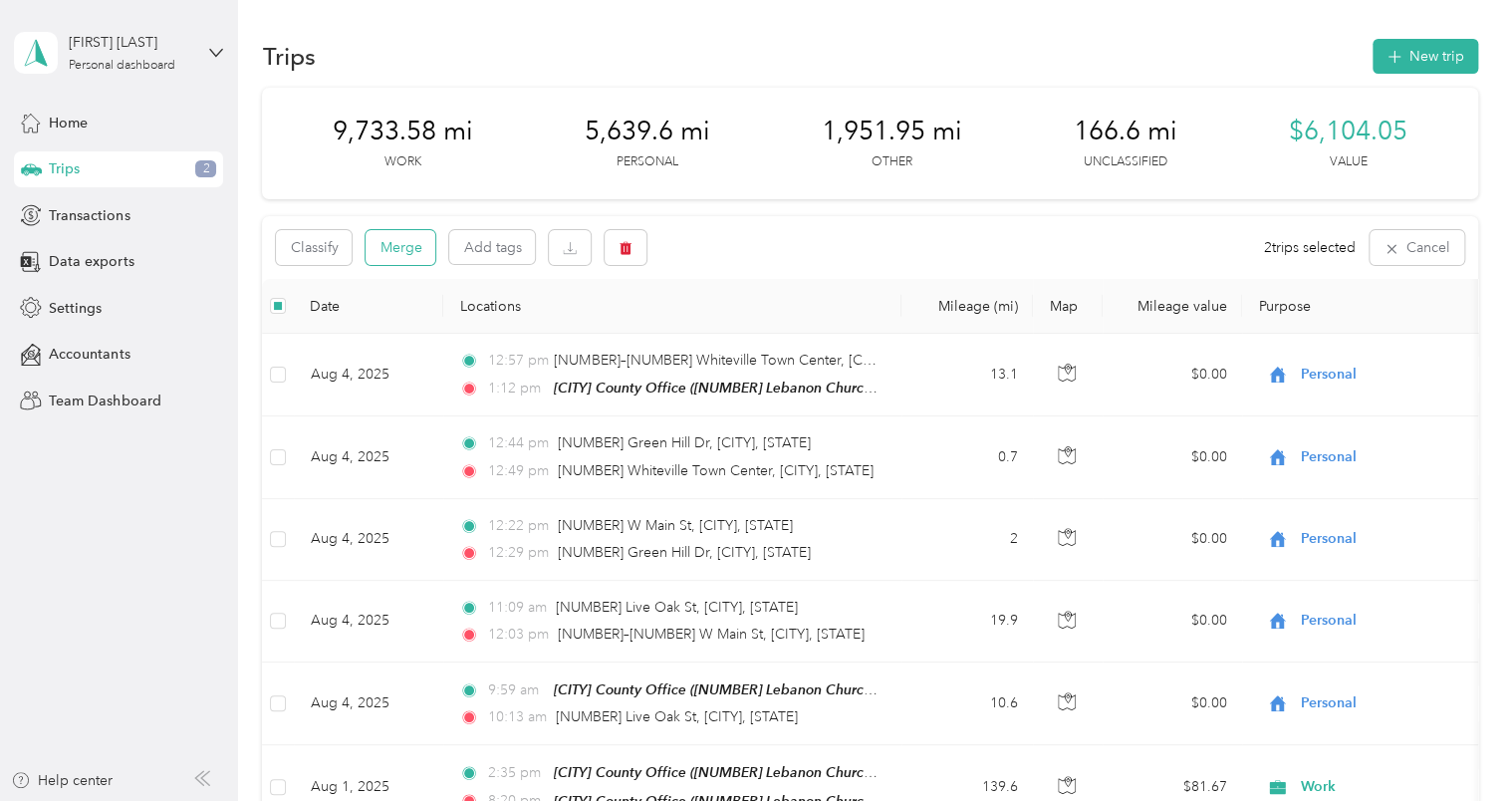 click on "Merge" at bounding box center [400, 247] 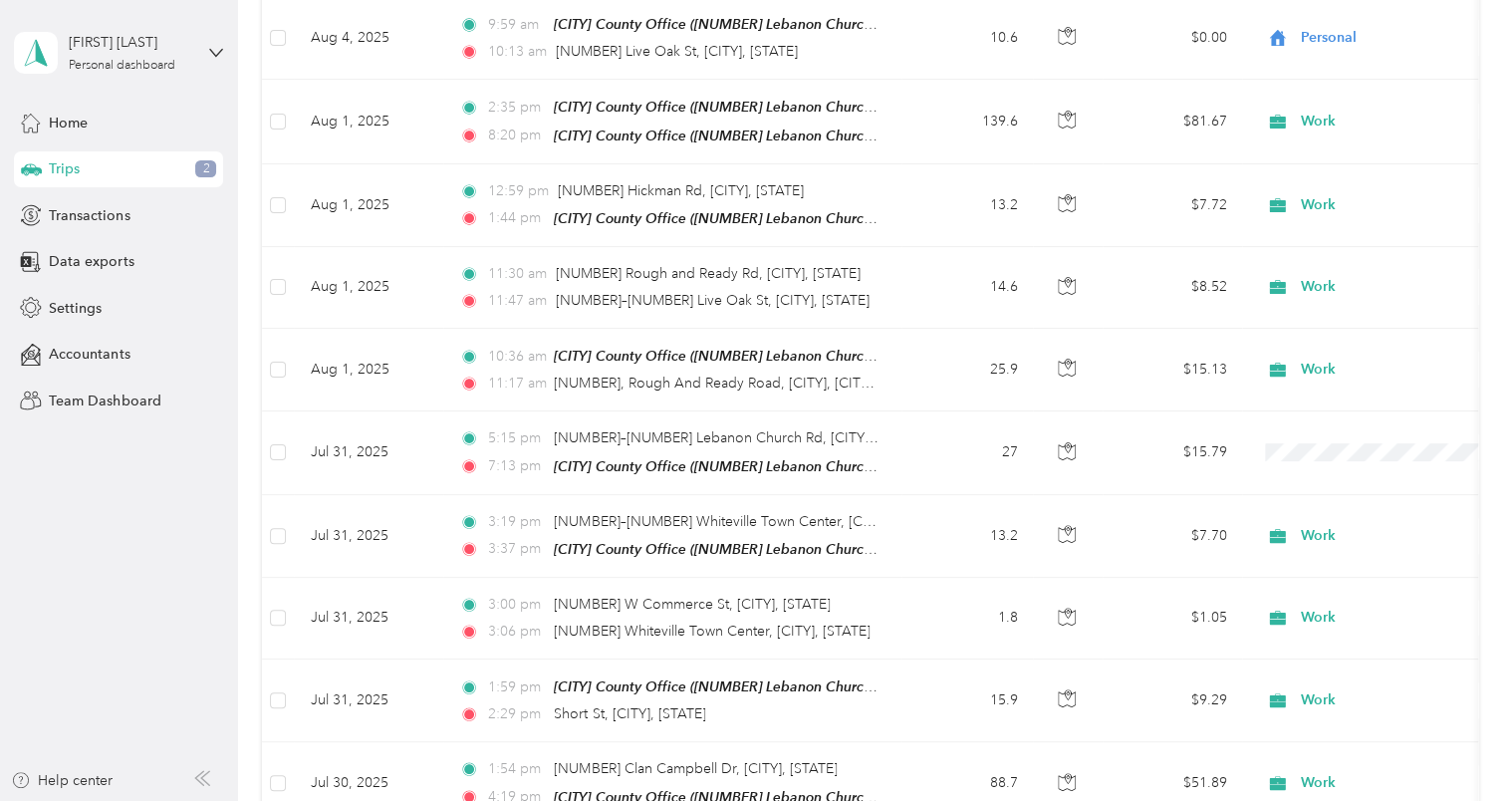scroll, scrollTop: 711, scrollLeft: 0, axis: vertical 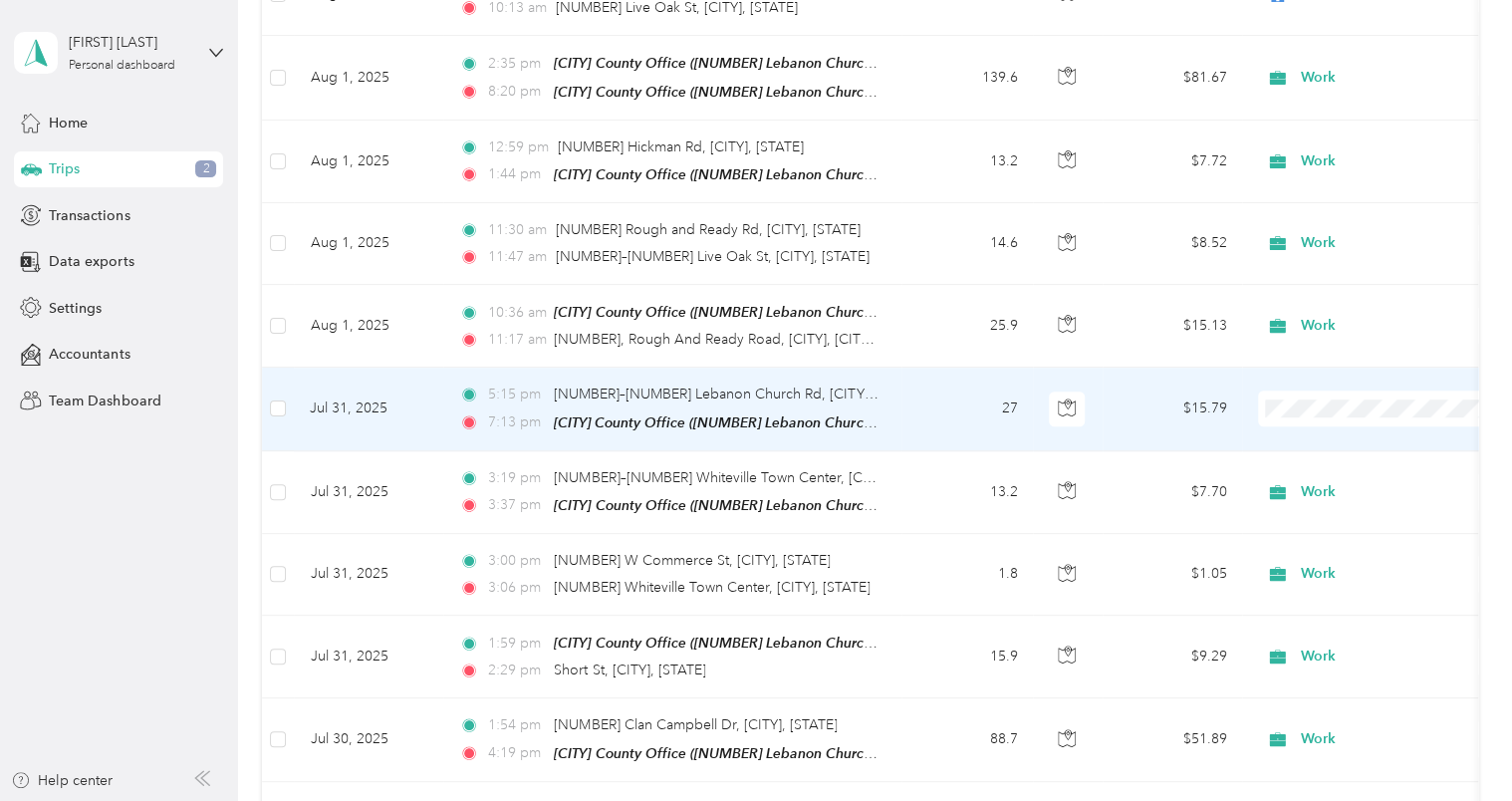 click on "27" at bounding box center (967, 408) 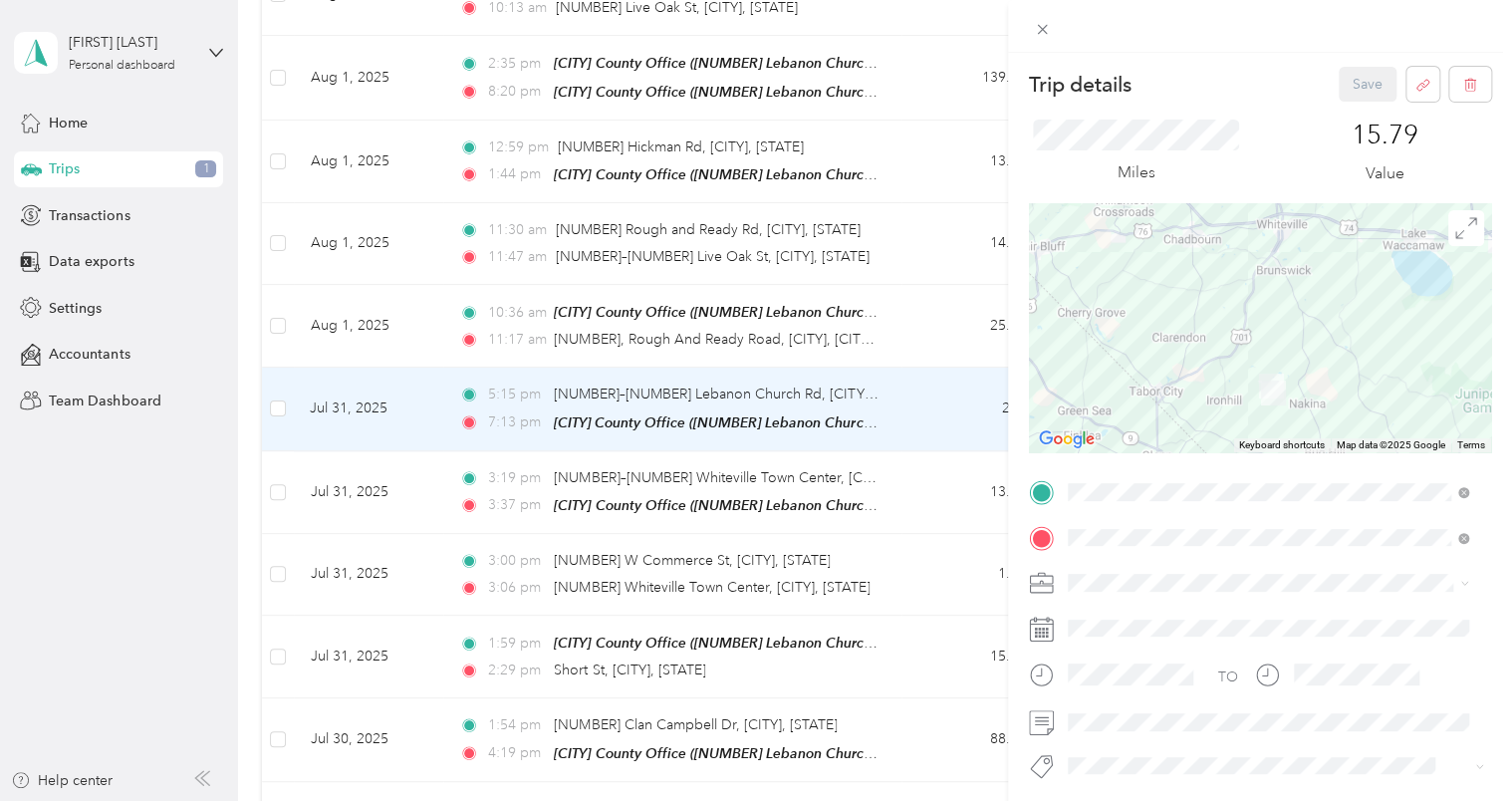 click on "Work Personal Other Charity Medical Moving Commute Other Bills Gas Dining Out Tithe Counseling Groceries" at bounding box center [1268, 425] 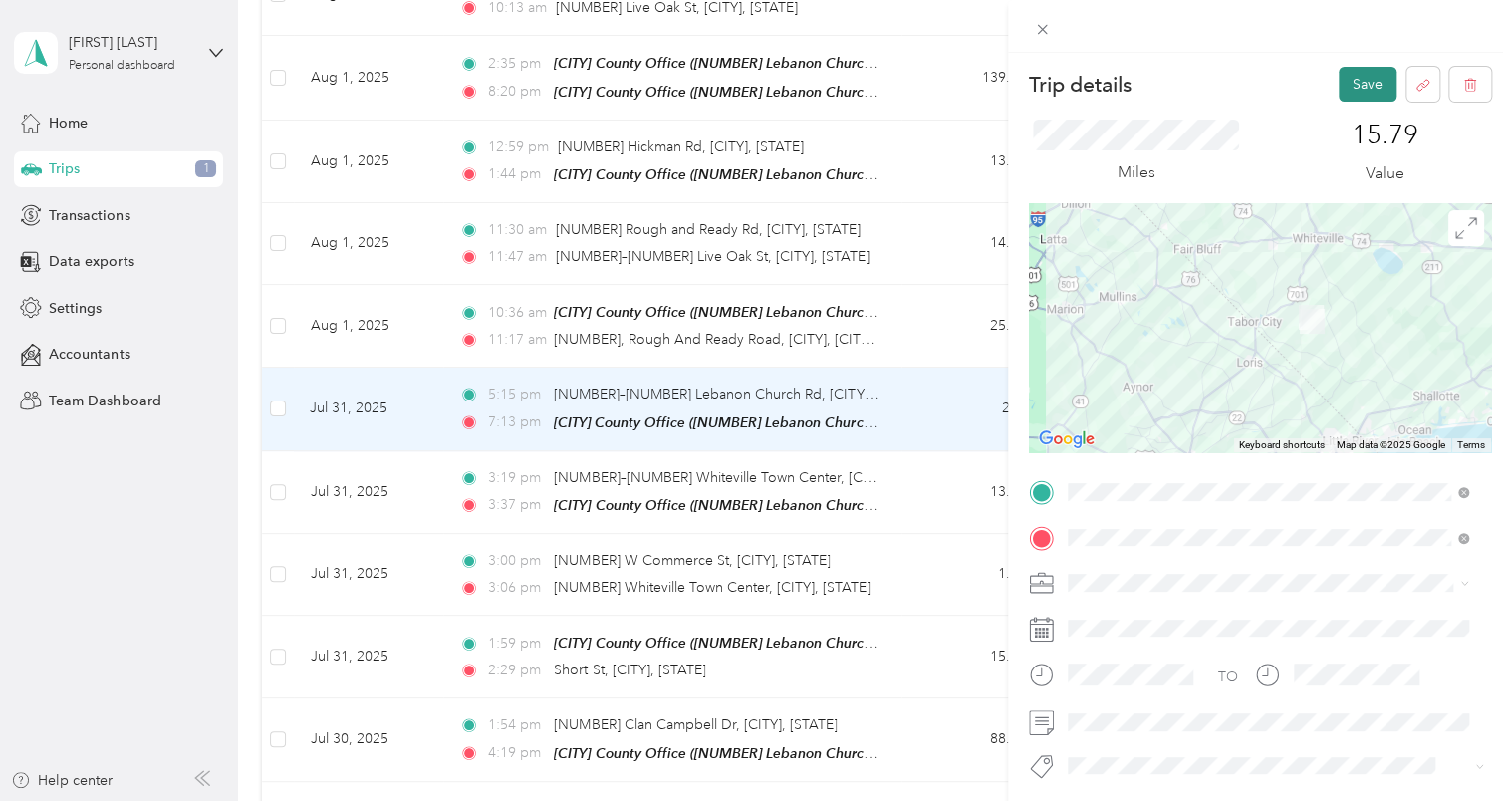 click on "Save" at bounding box center (1368, 84) 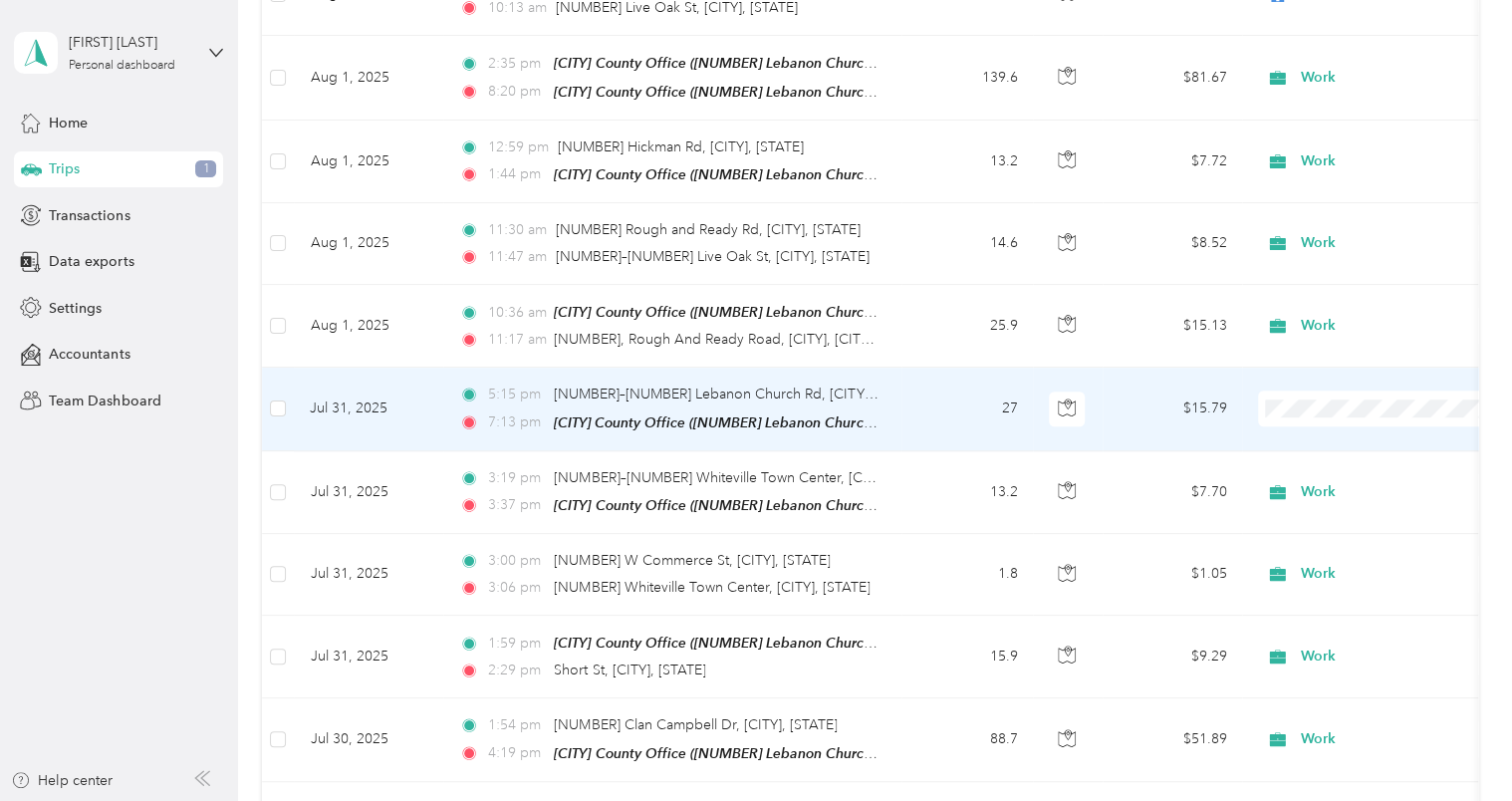 click on "27" at bounding box center (967, 408) 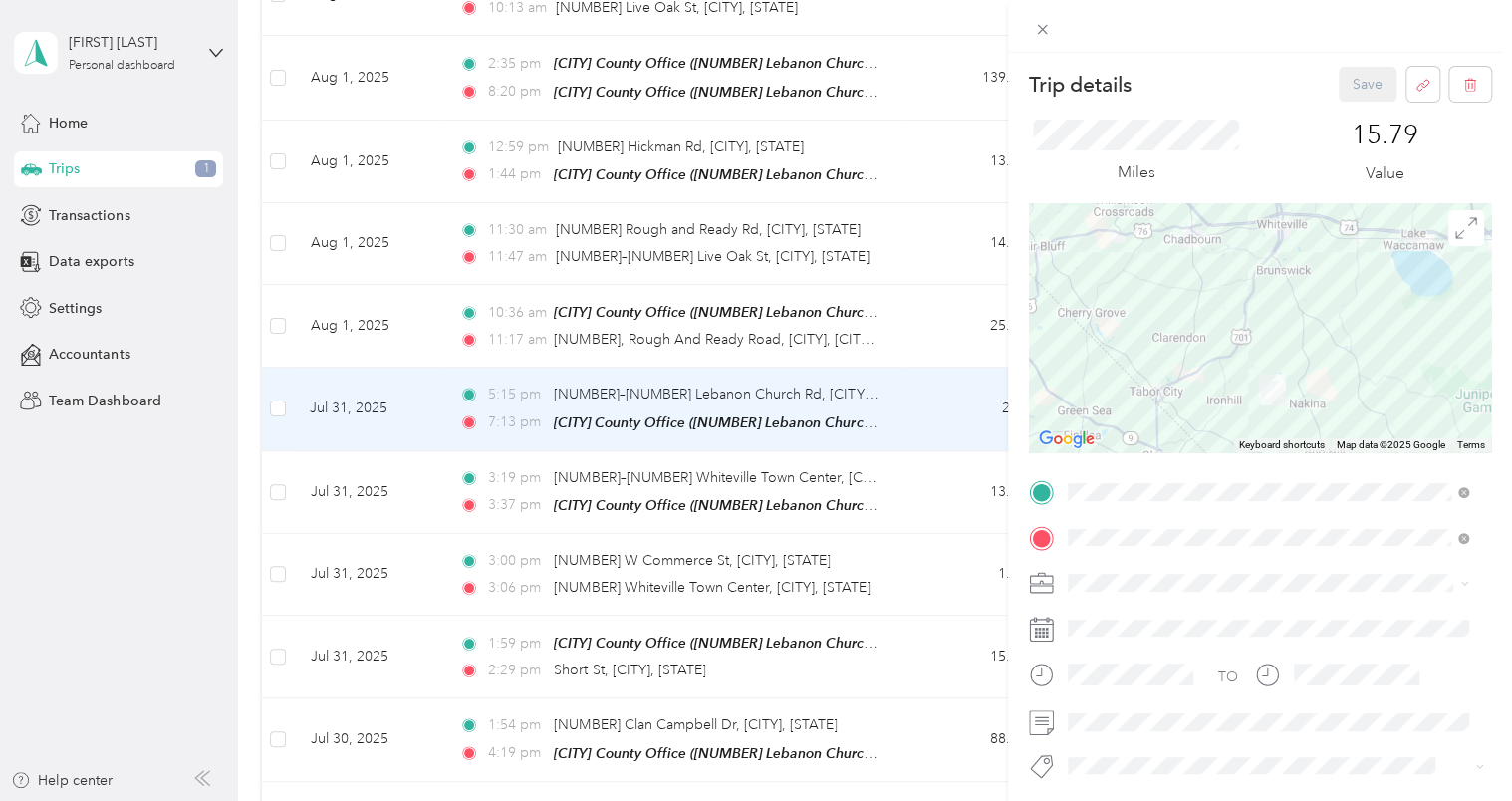 click on "Work" at bounding box center [1268, 302] 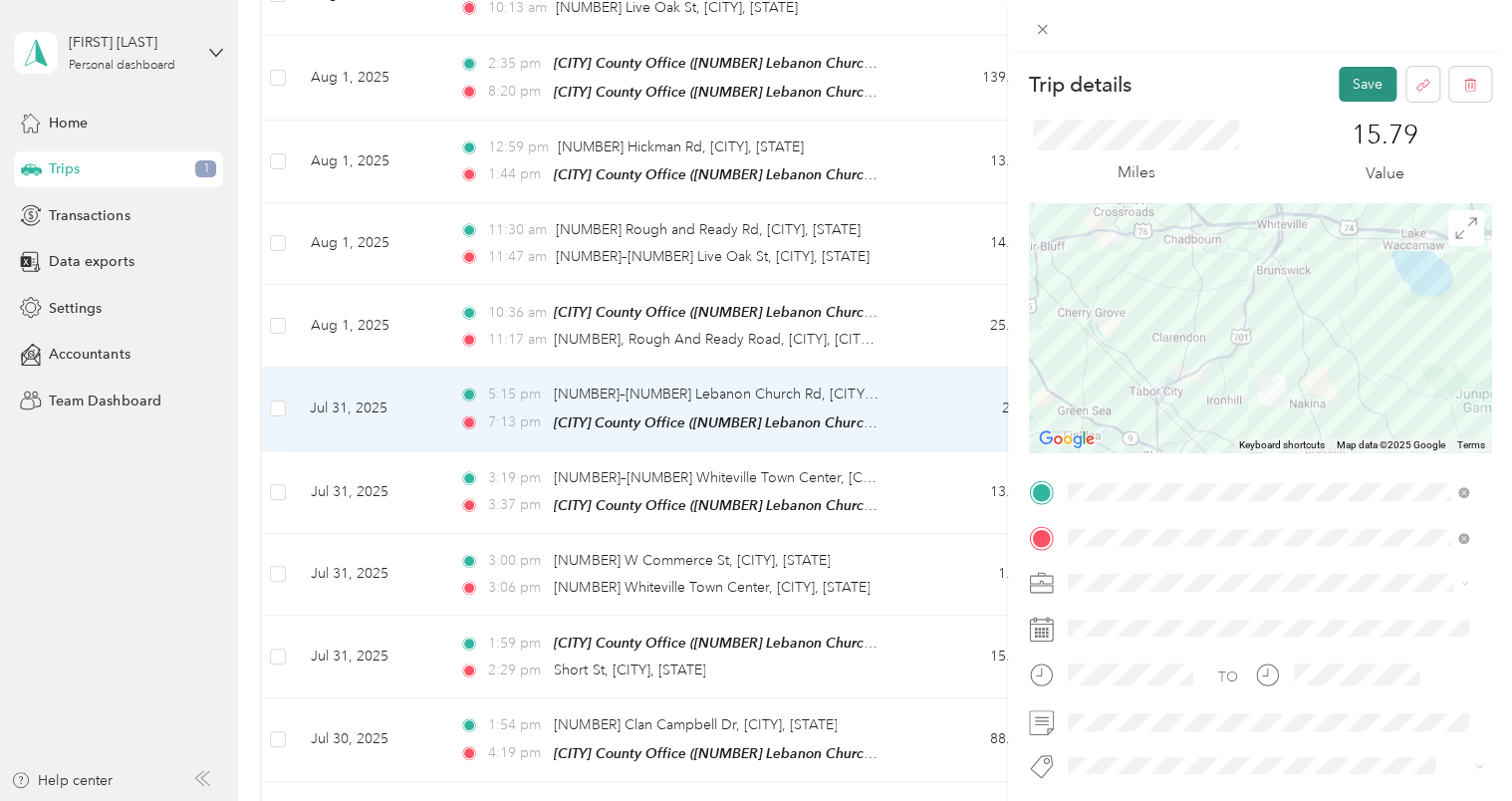 click on "Save" at bounding box center (1368, 84) 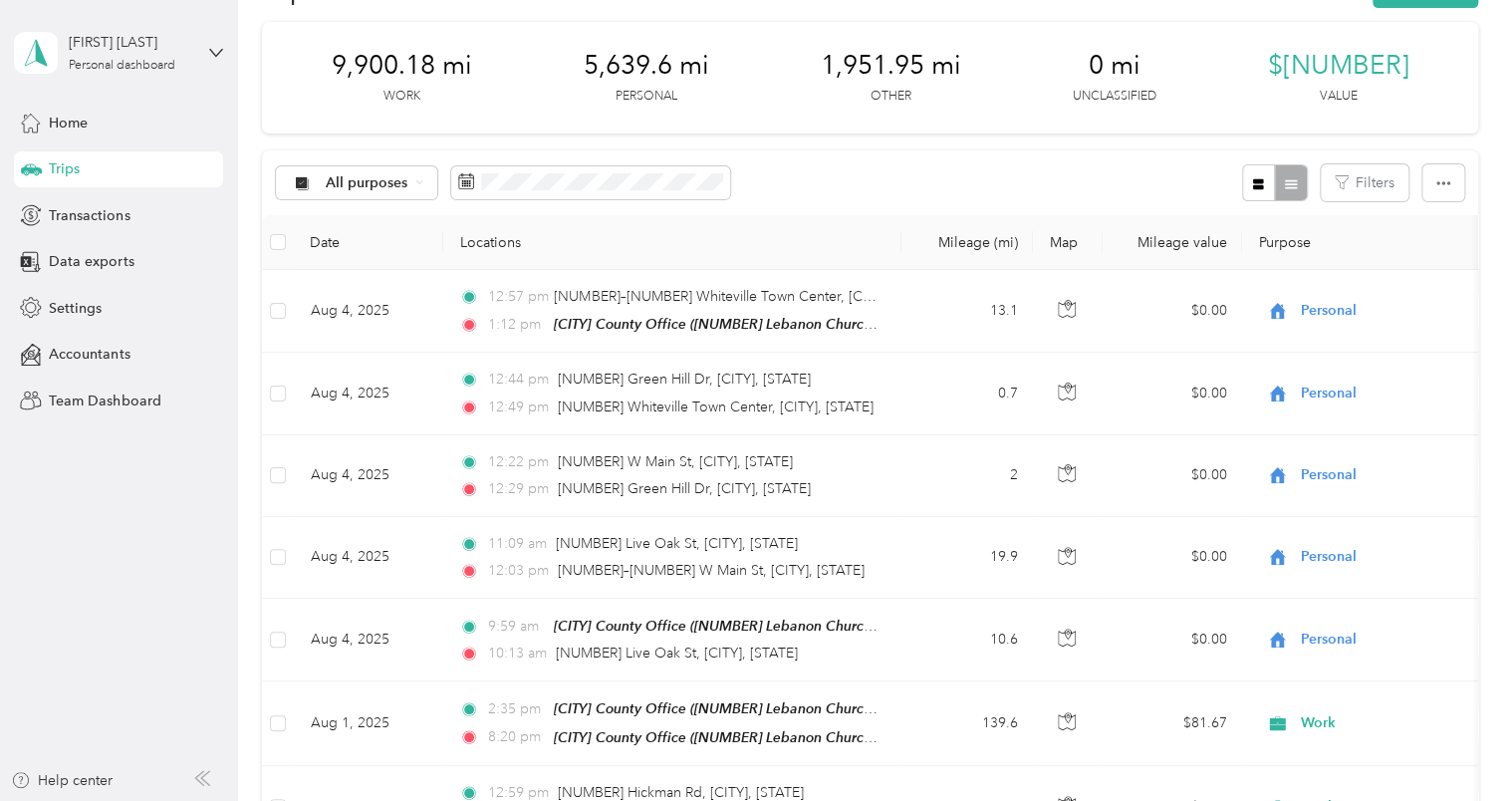 scroll, scrollTop: 0, scrollLeft: 0, axis: both 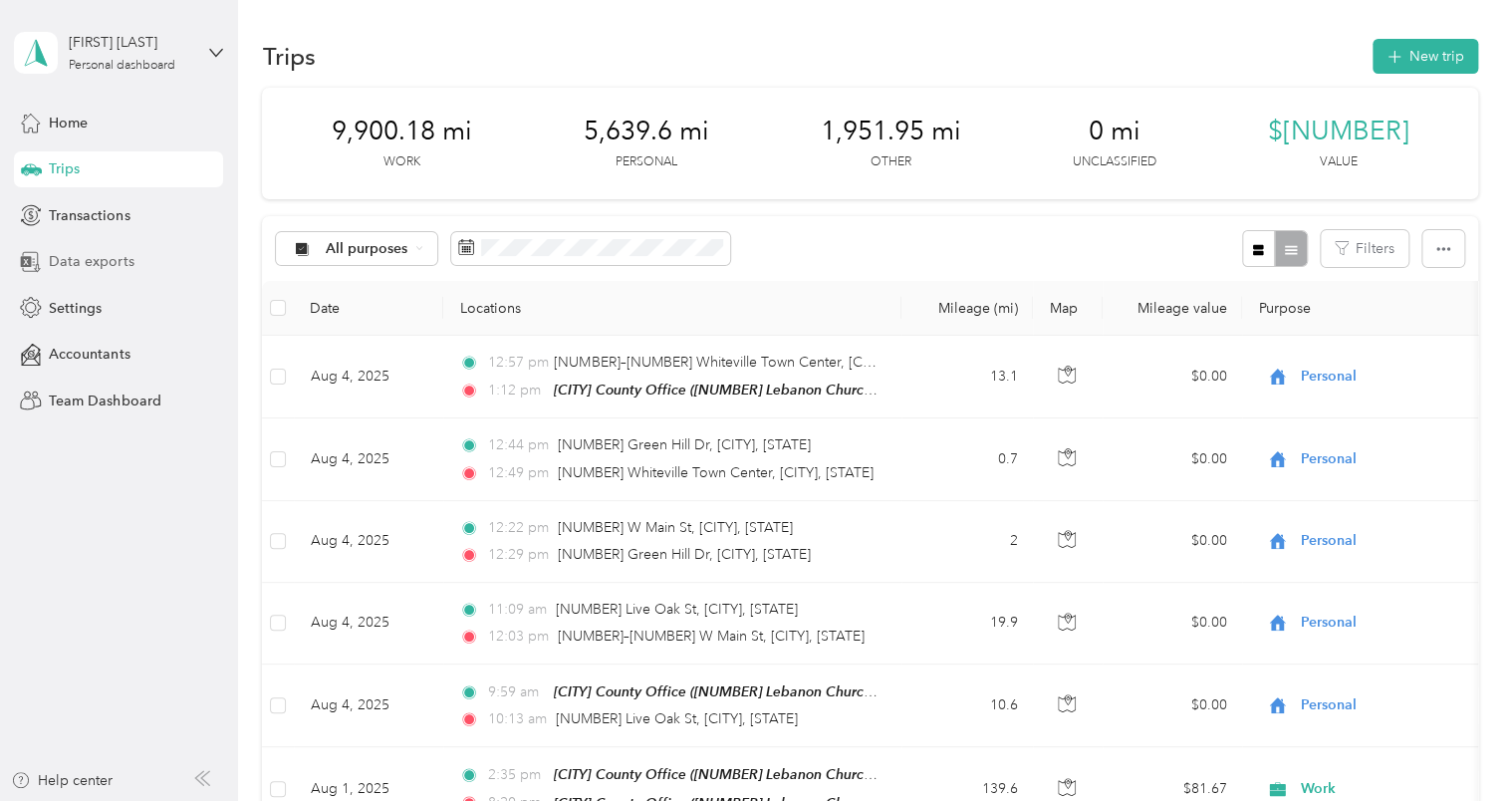 click on "Data exports" at bounding box center (91, 261) 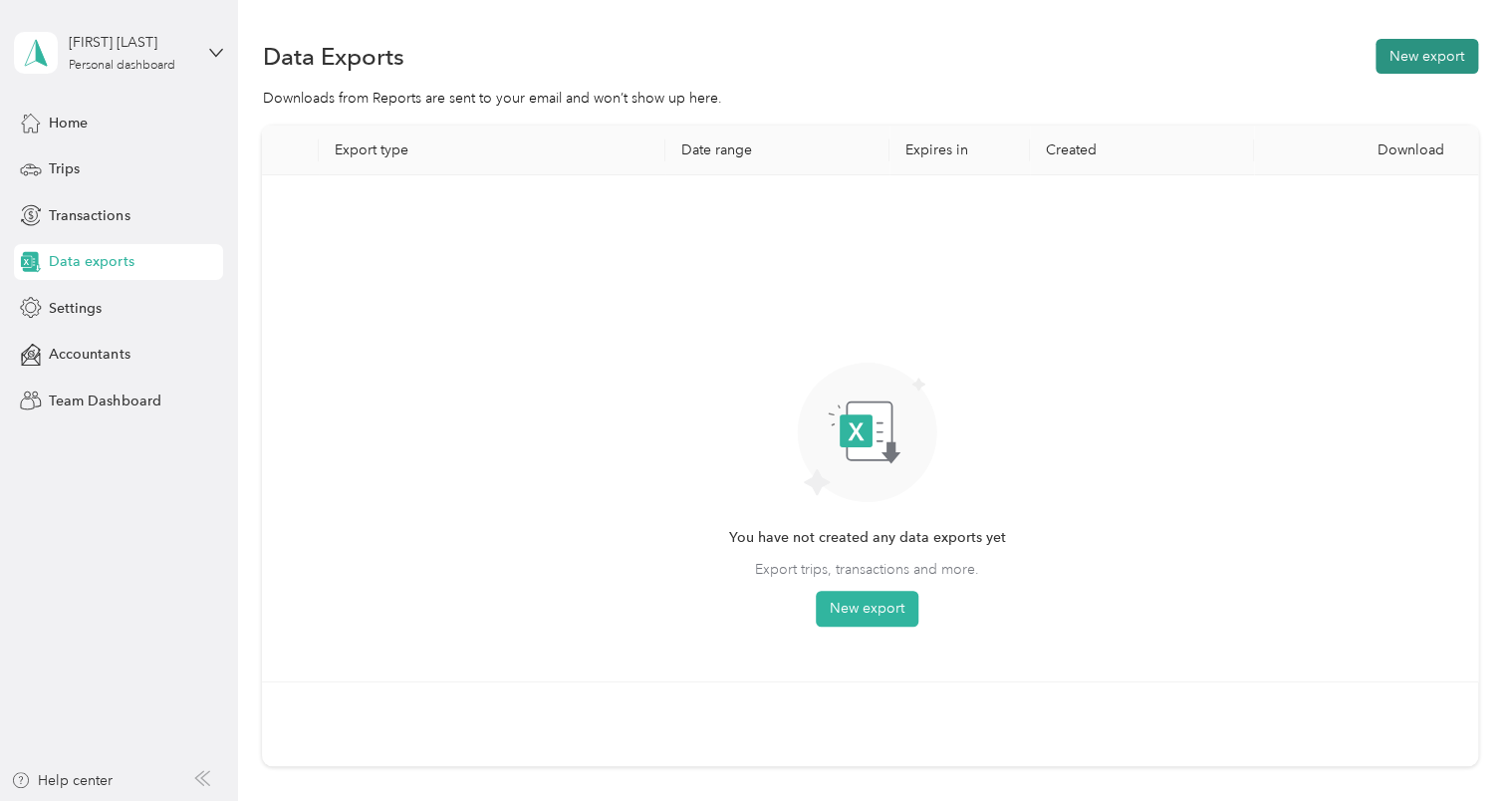 click on "New export" at bounding box center (1426, 56) 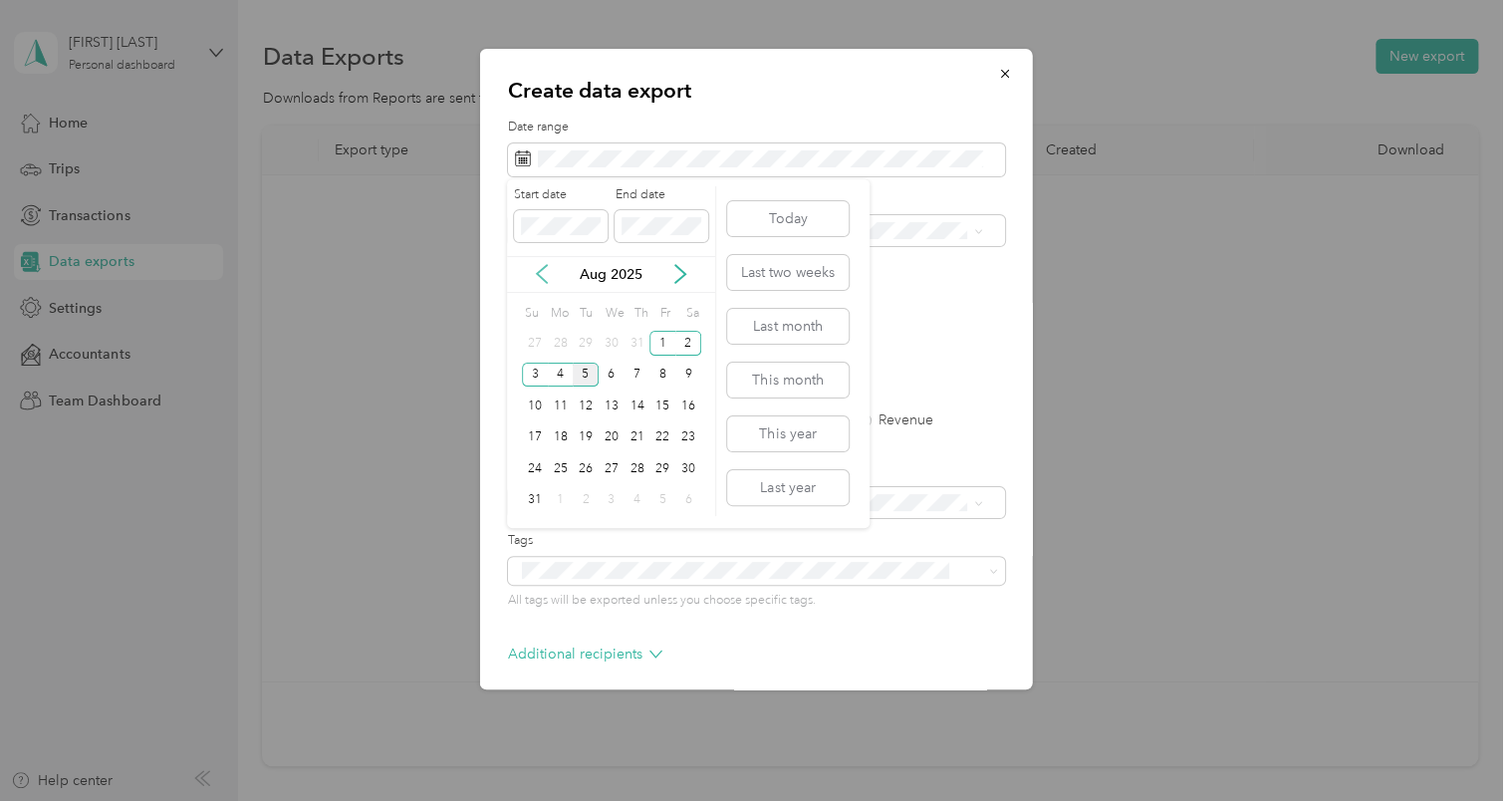 click 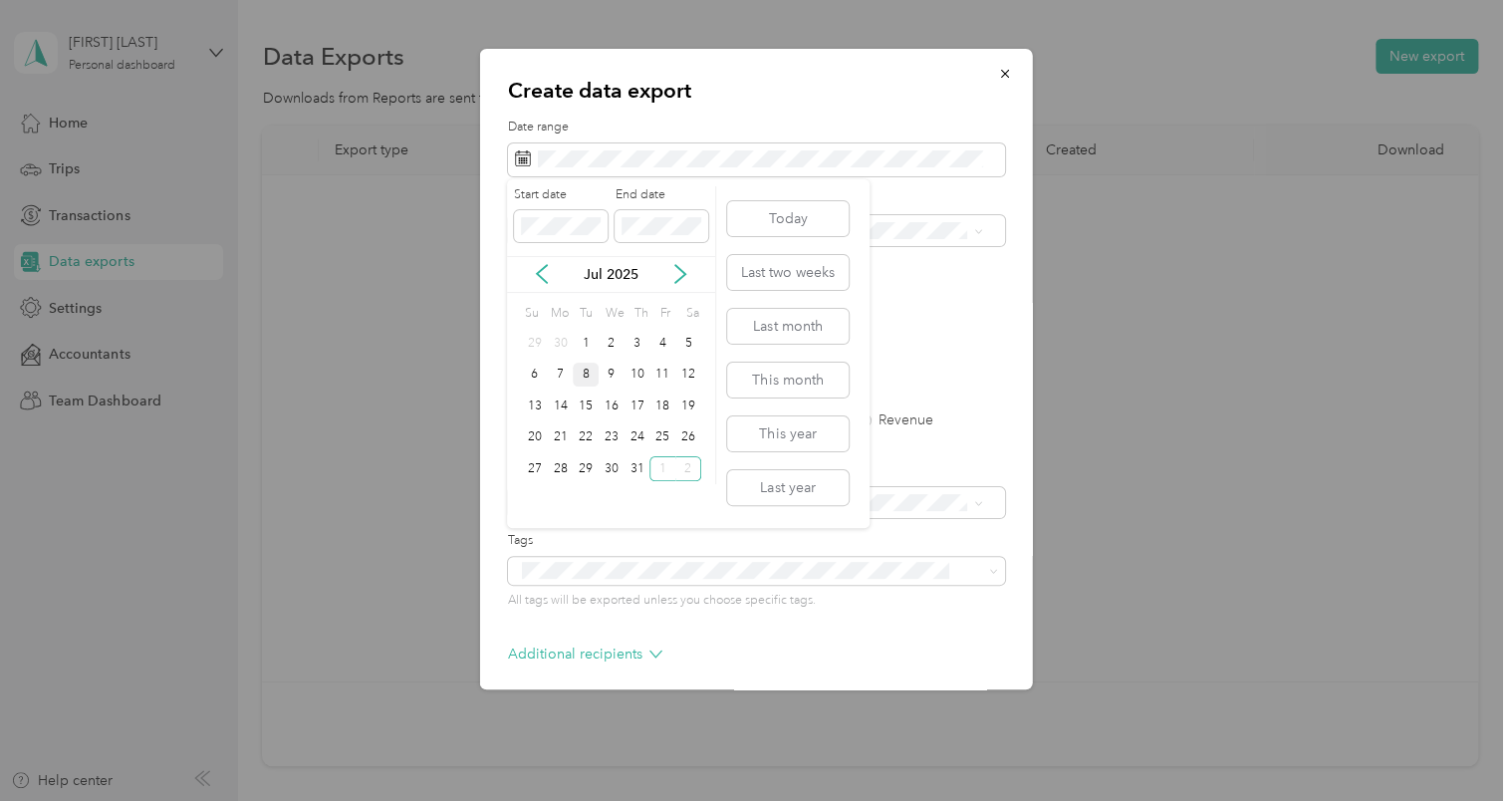 click on "8" at bounding box center [586, 375] 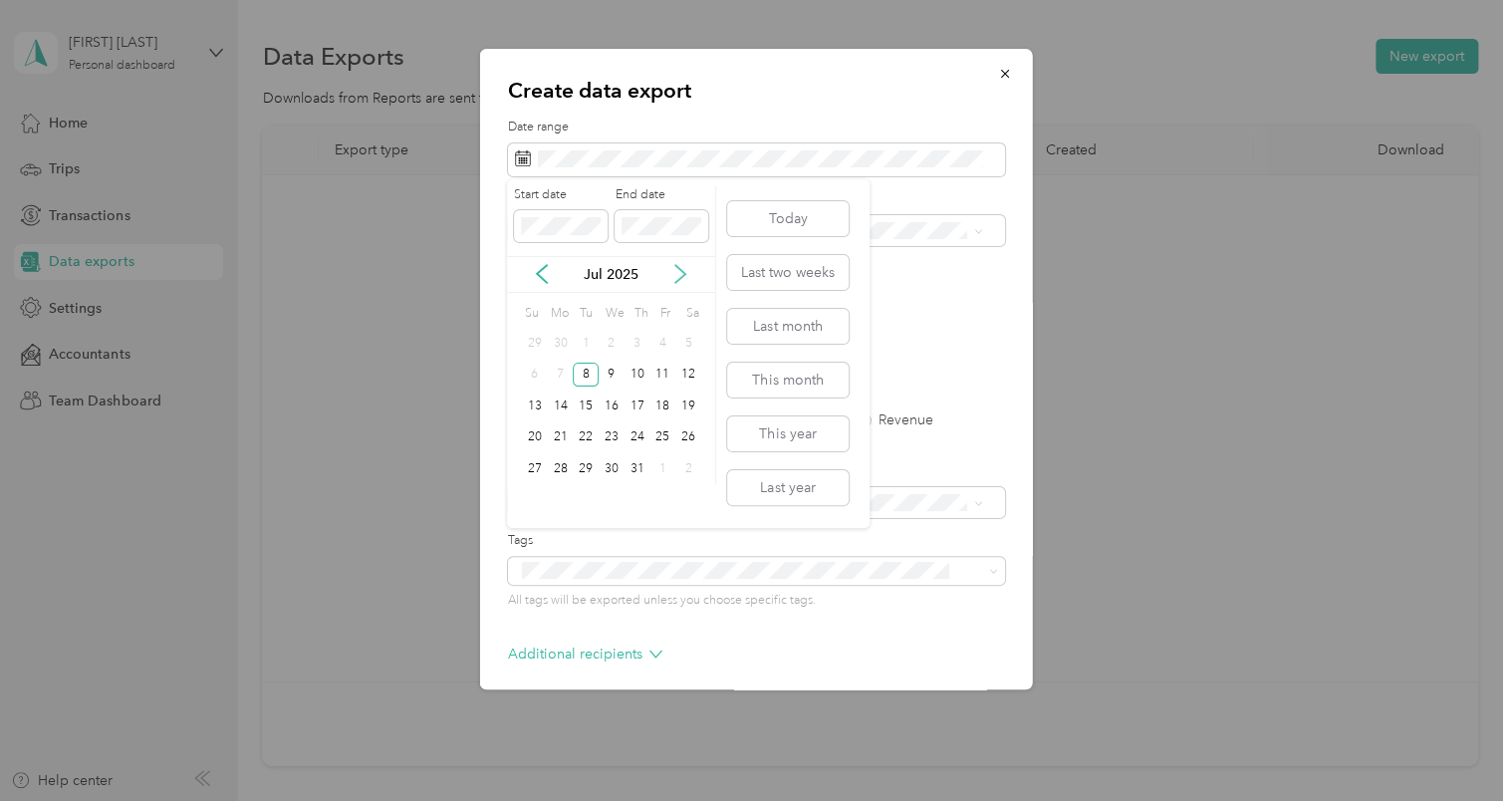 click 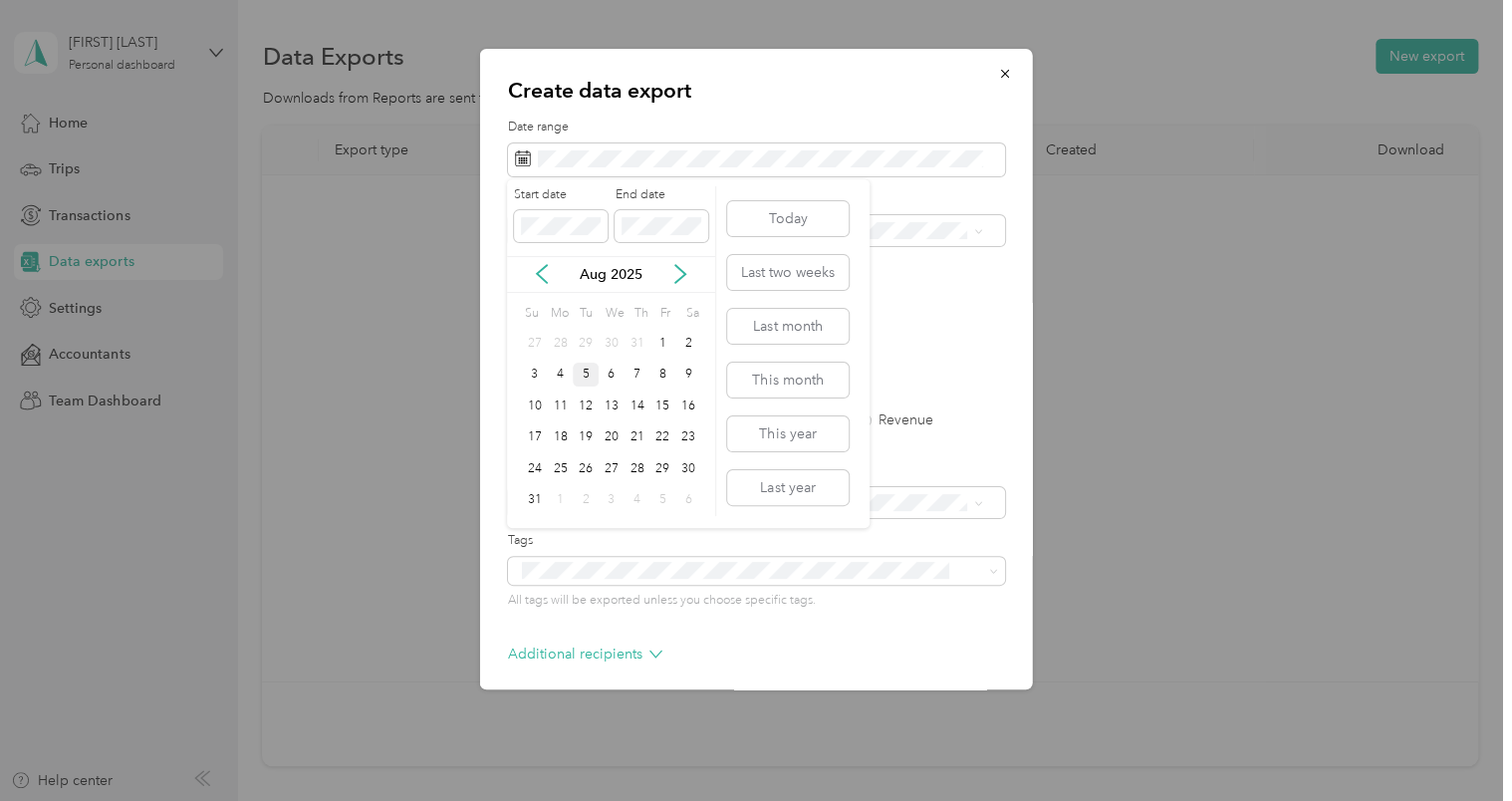 click on "5" at bounding box center (586, 375) 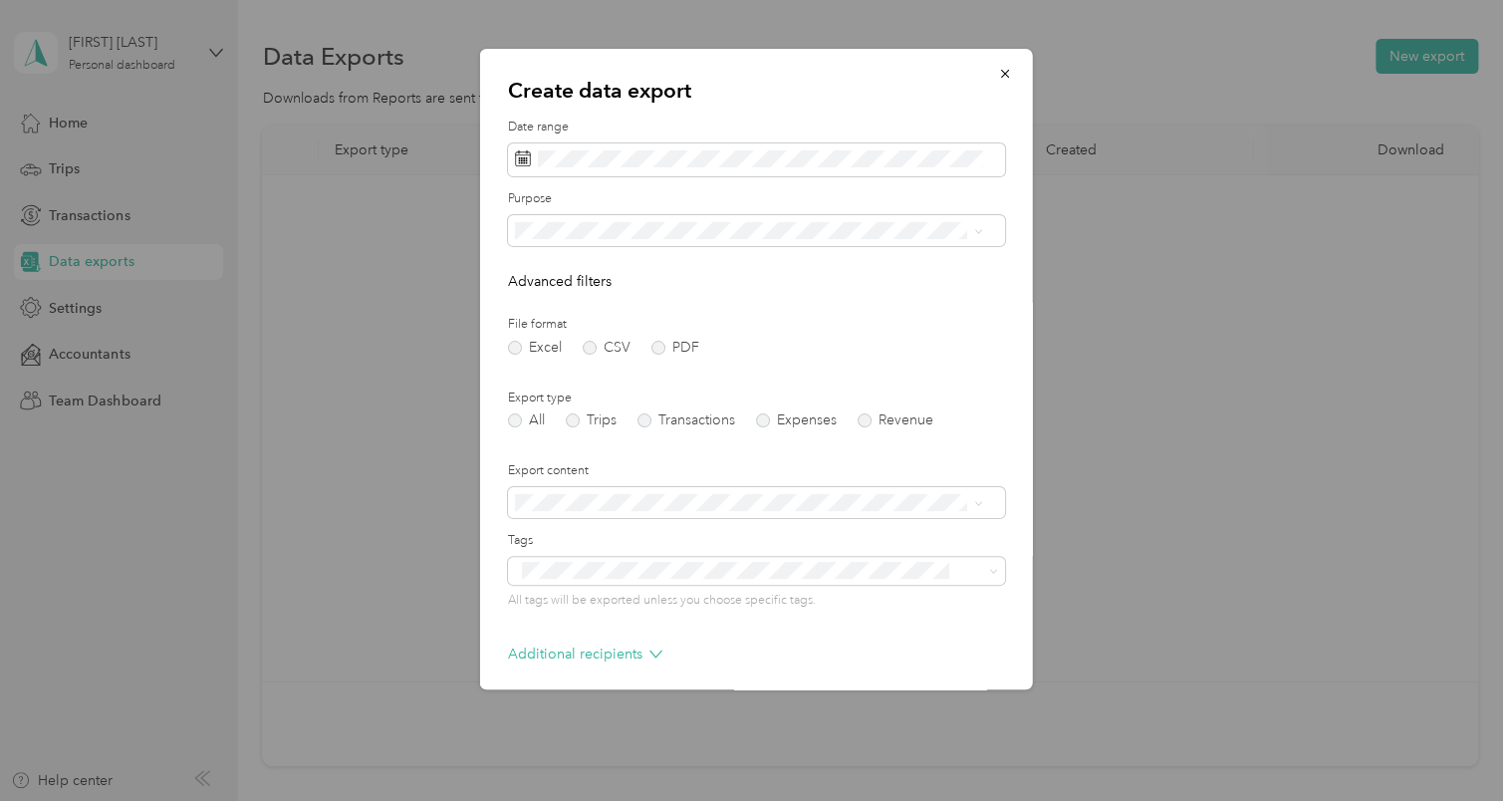 click on "Work" at bounding box center (748, 293) 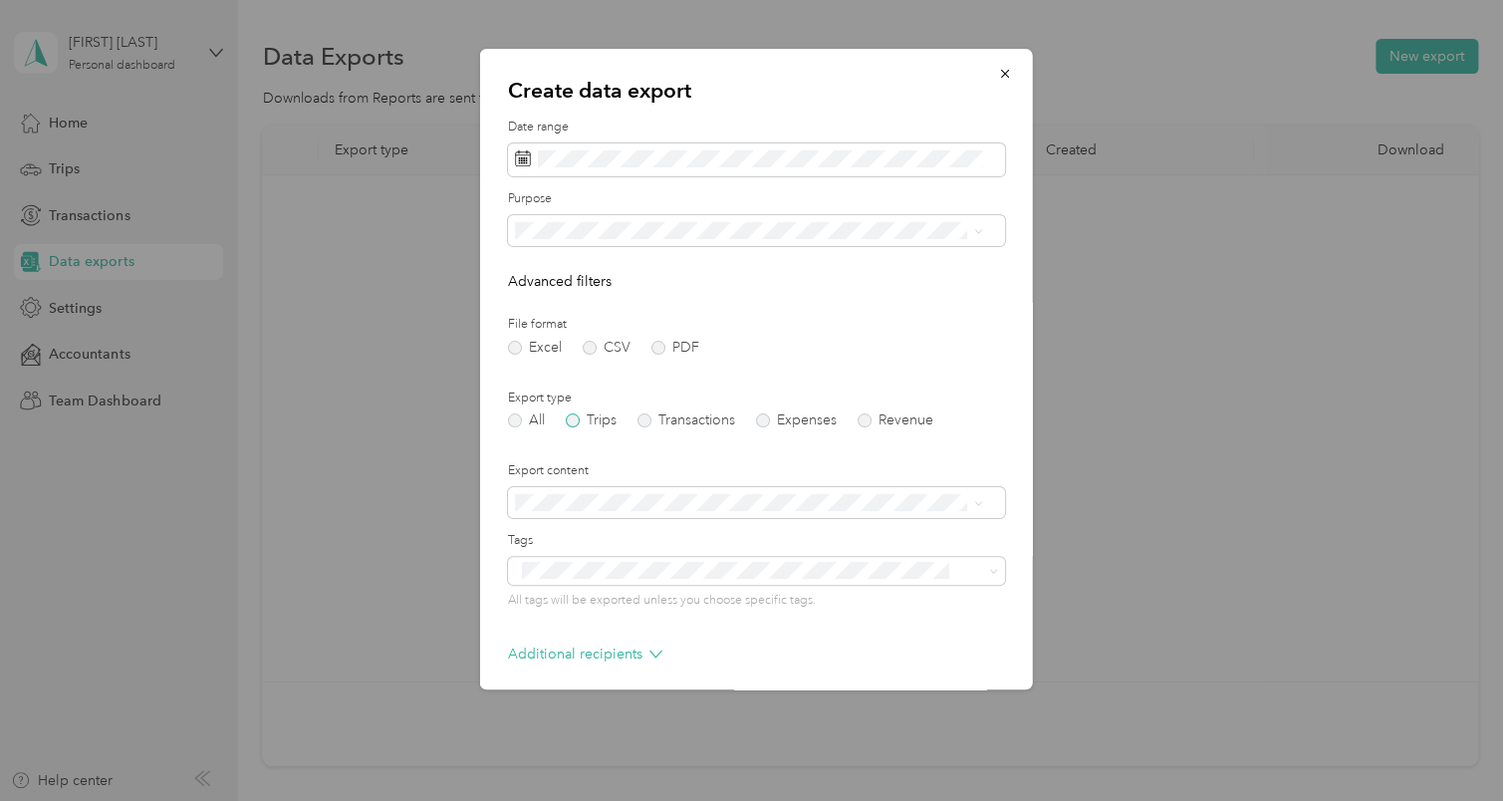 click on "Trips" at bounding box center (591, 420) 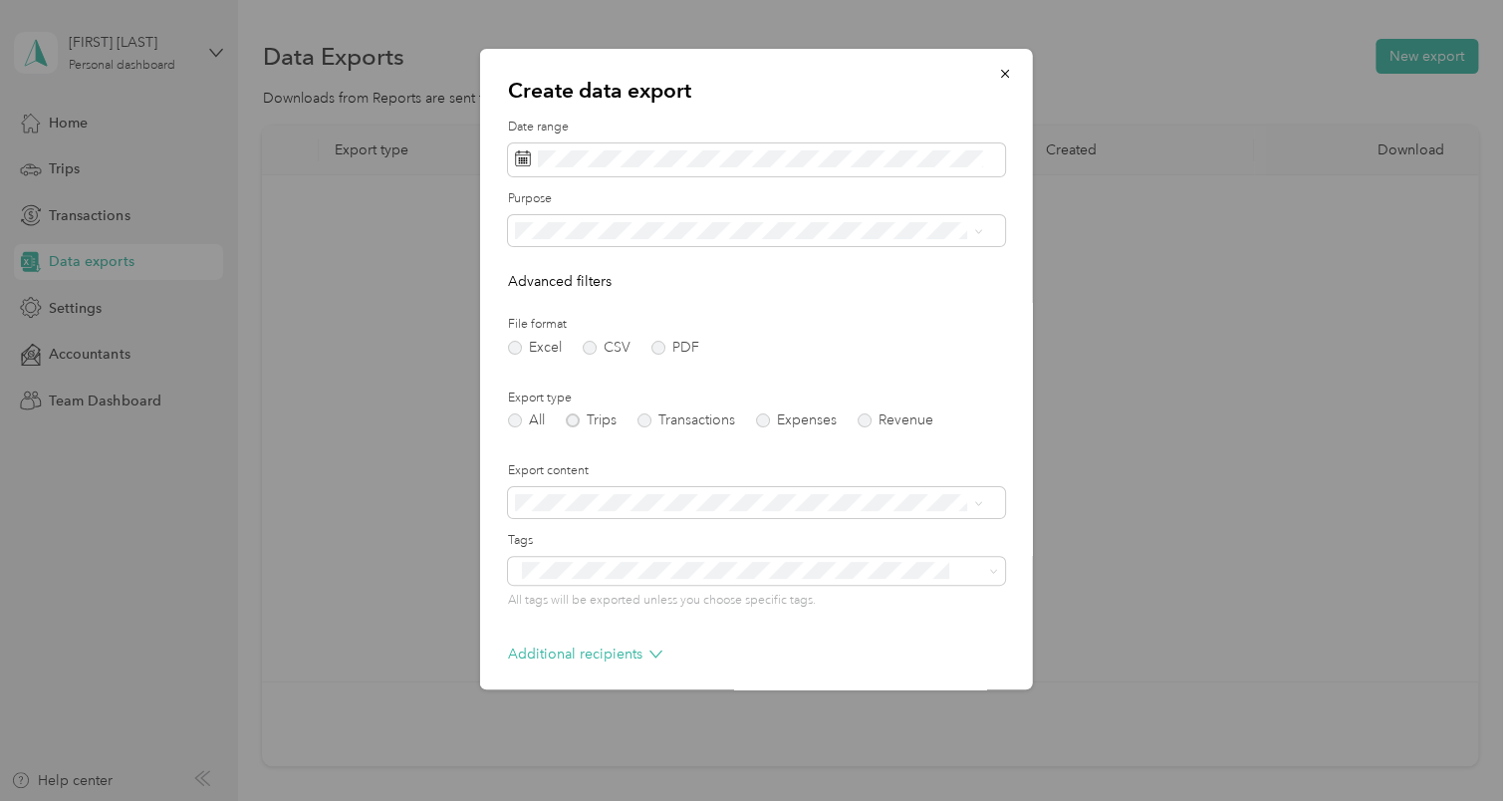 scroll, scrollTop: 84, scrollLeft: 0, axis: vertical 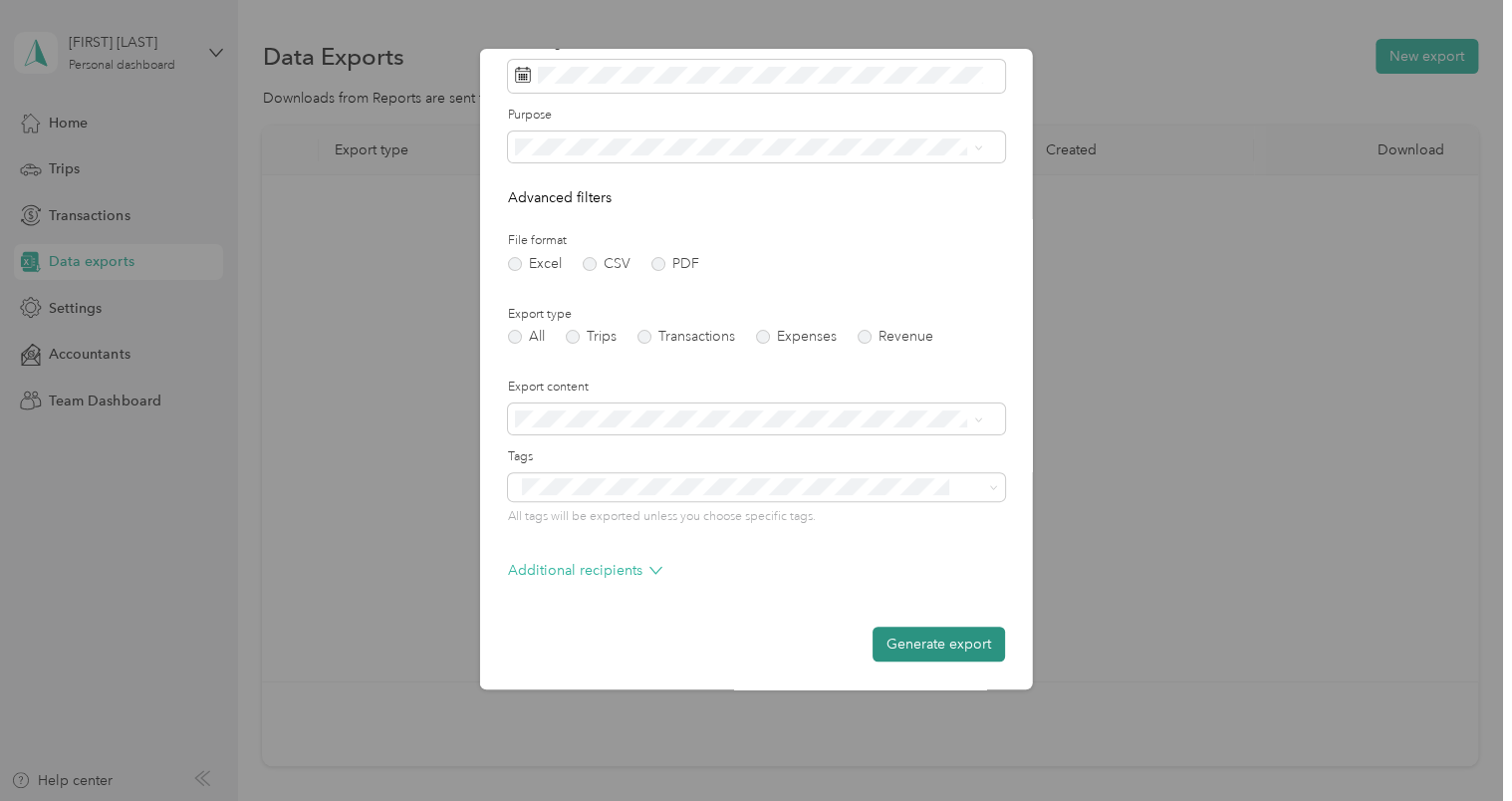 click on "Generate export" at bounding box center (938, 644) 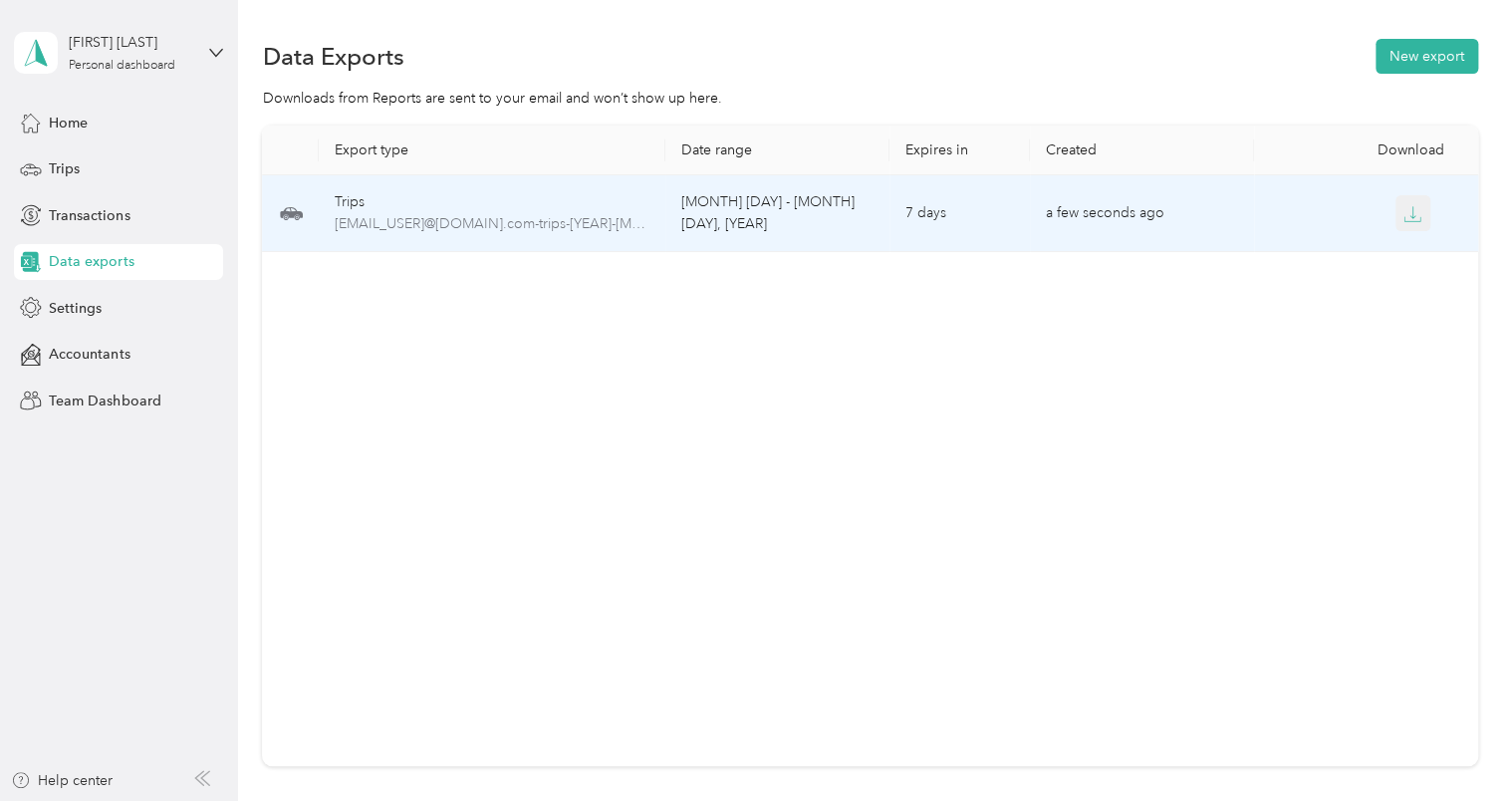 click 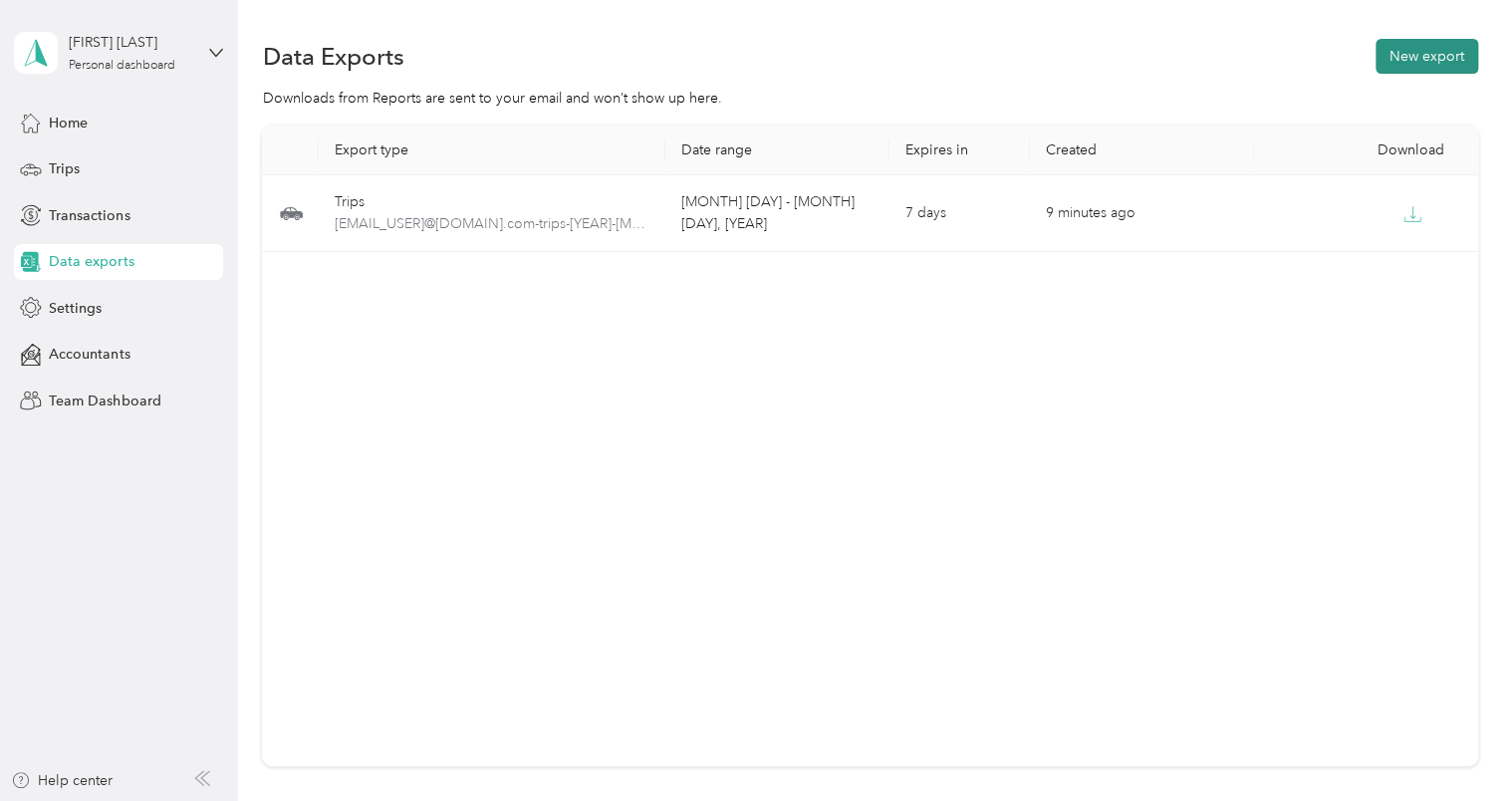 click on "New export" at bounding box center [1426, 56] 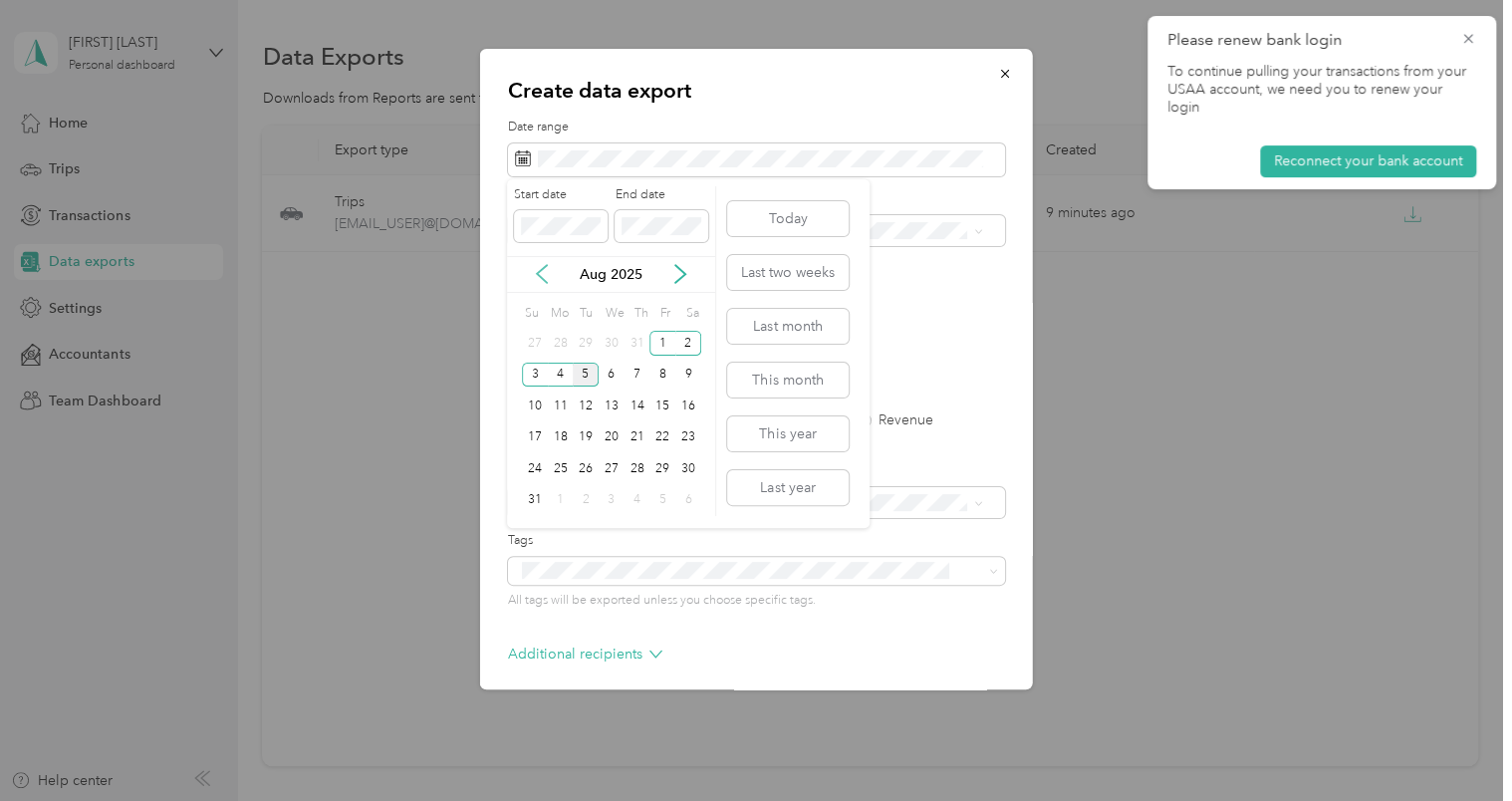 click 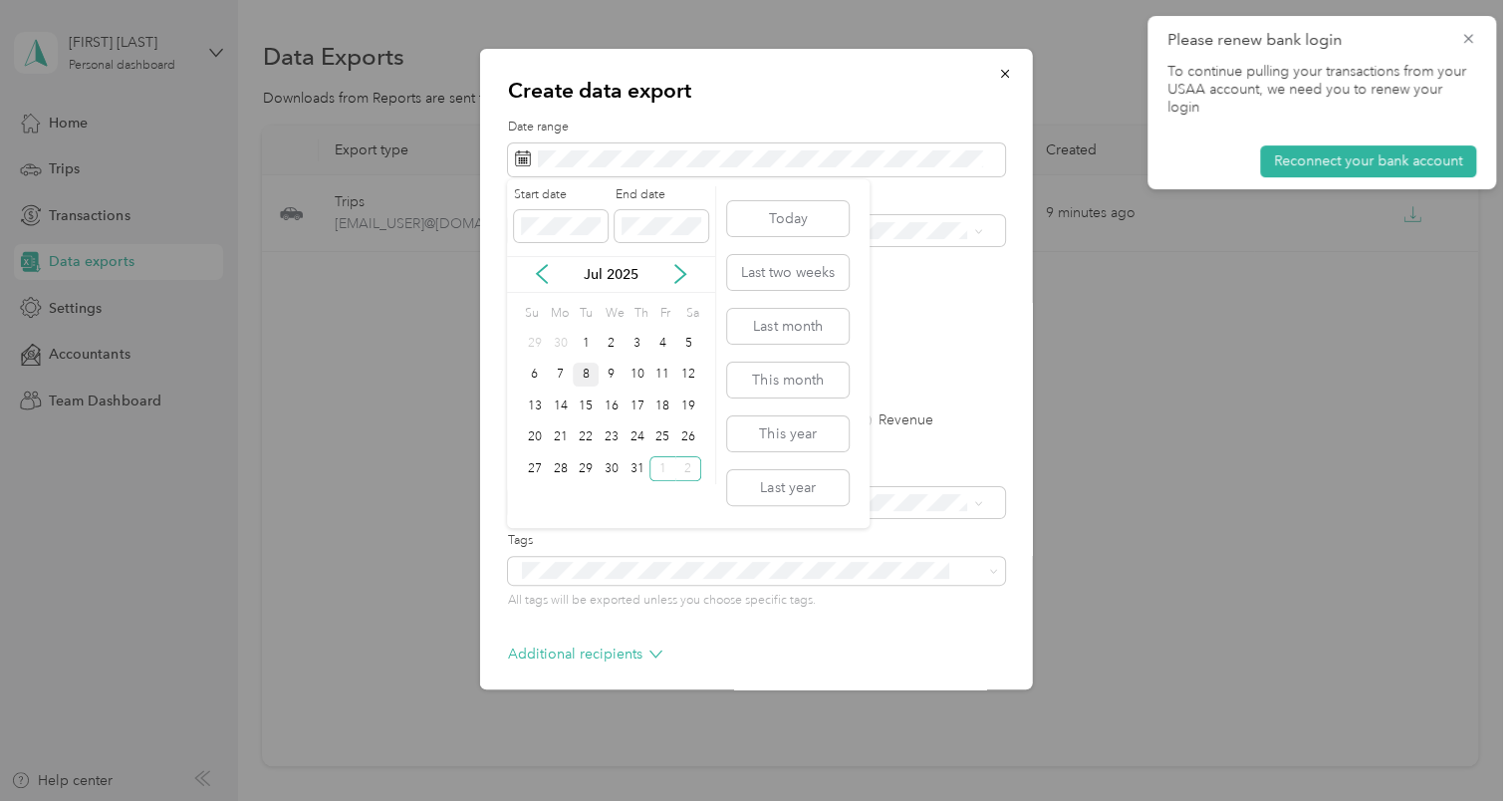 click on "8" at bounding box center (586, 375) 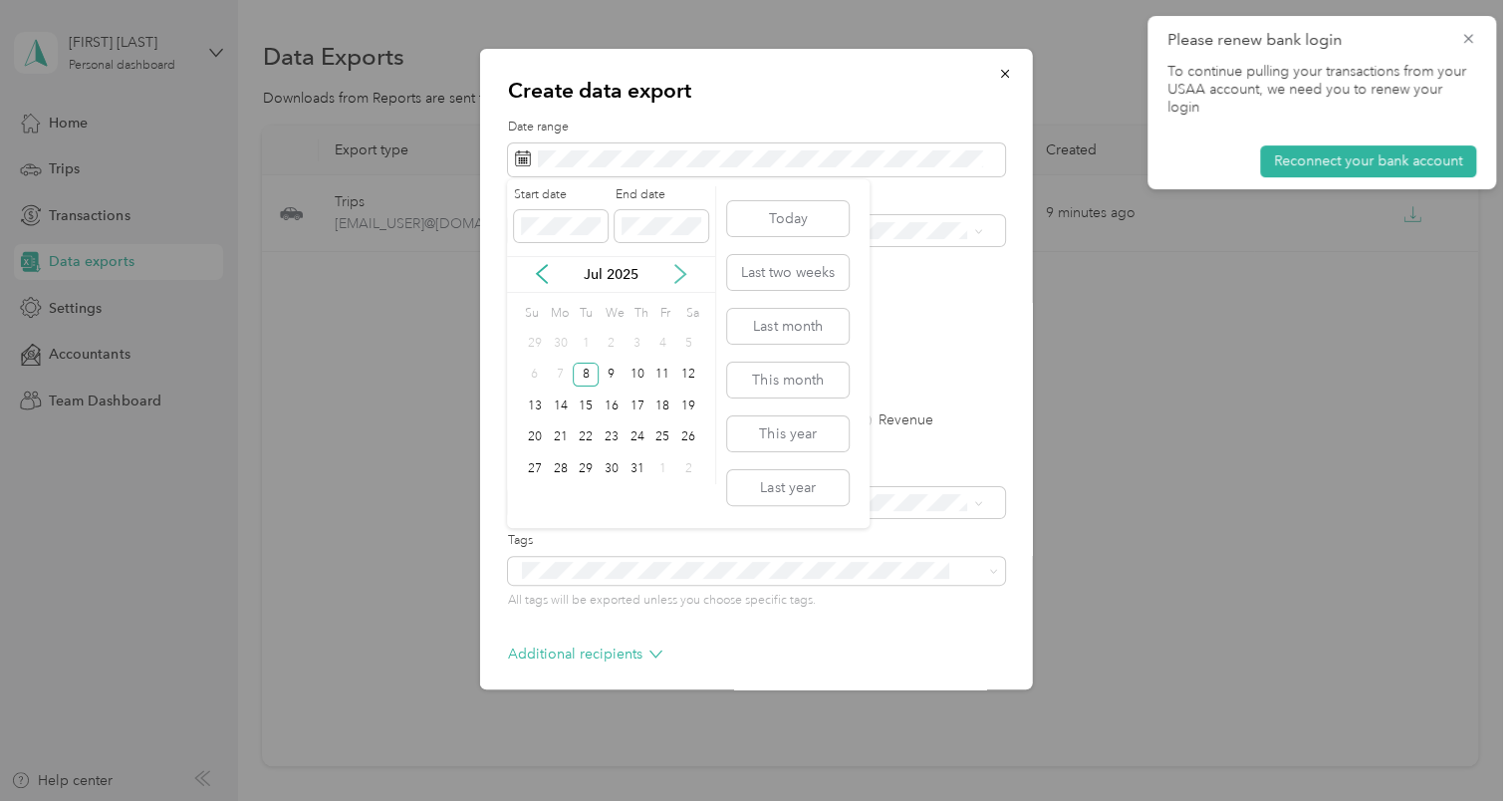 click 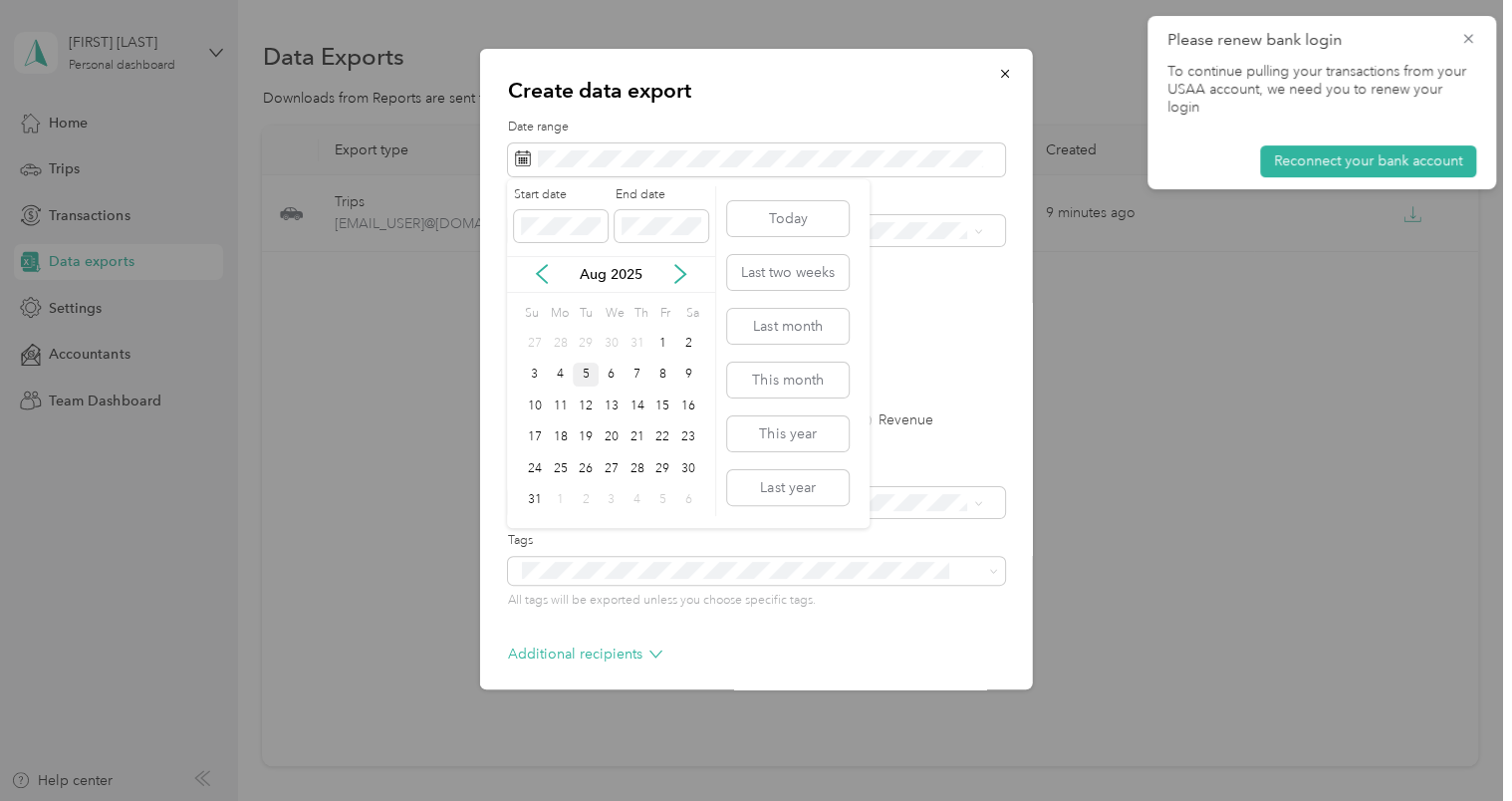 click on "5" at bounding box center [586, 375] 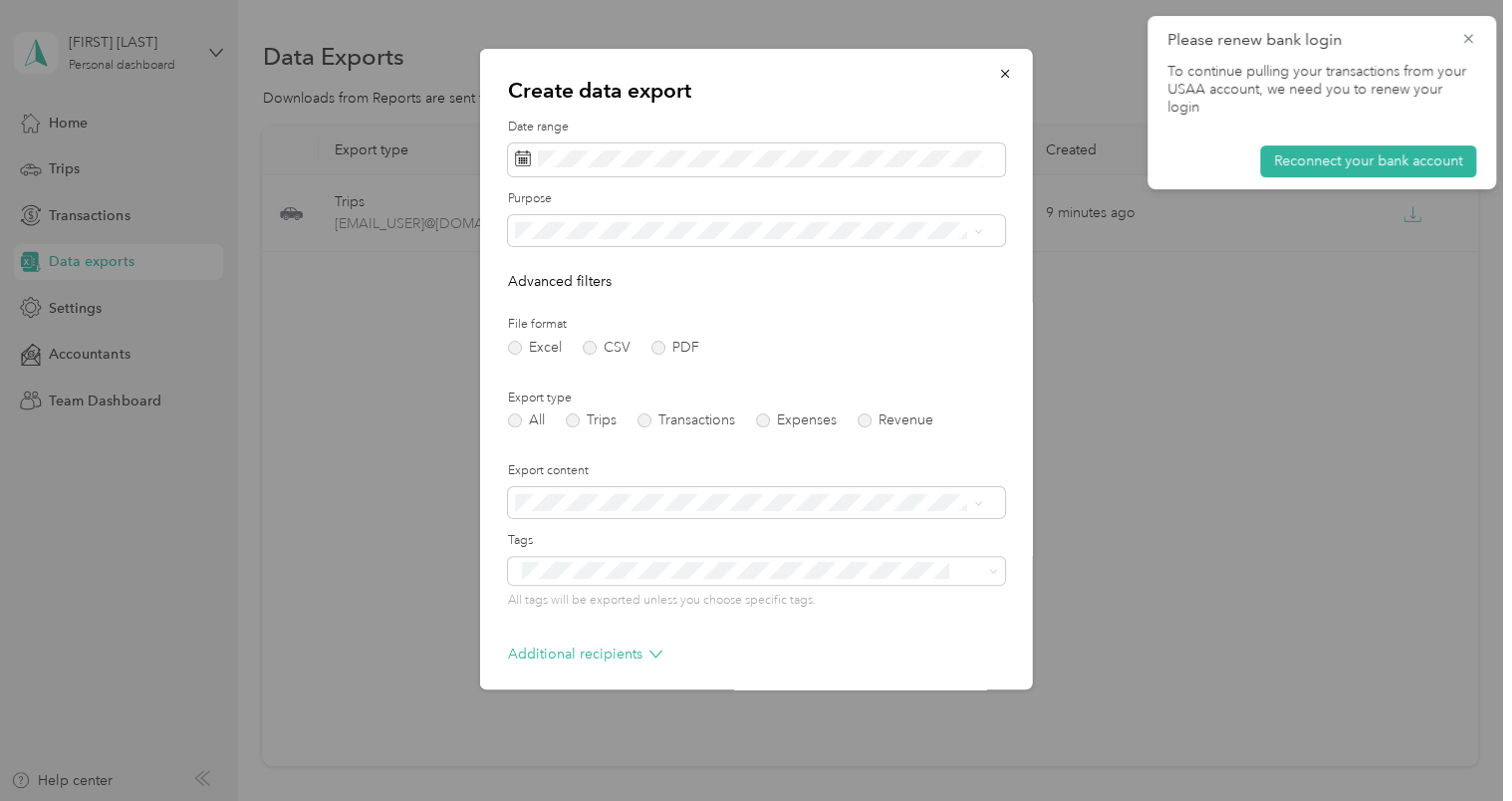 click on "Medical" at bounding box center [748, 440] 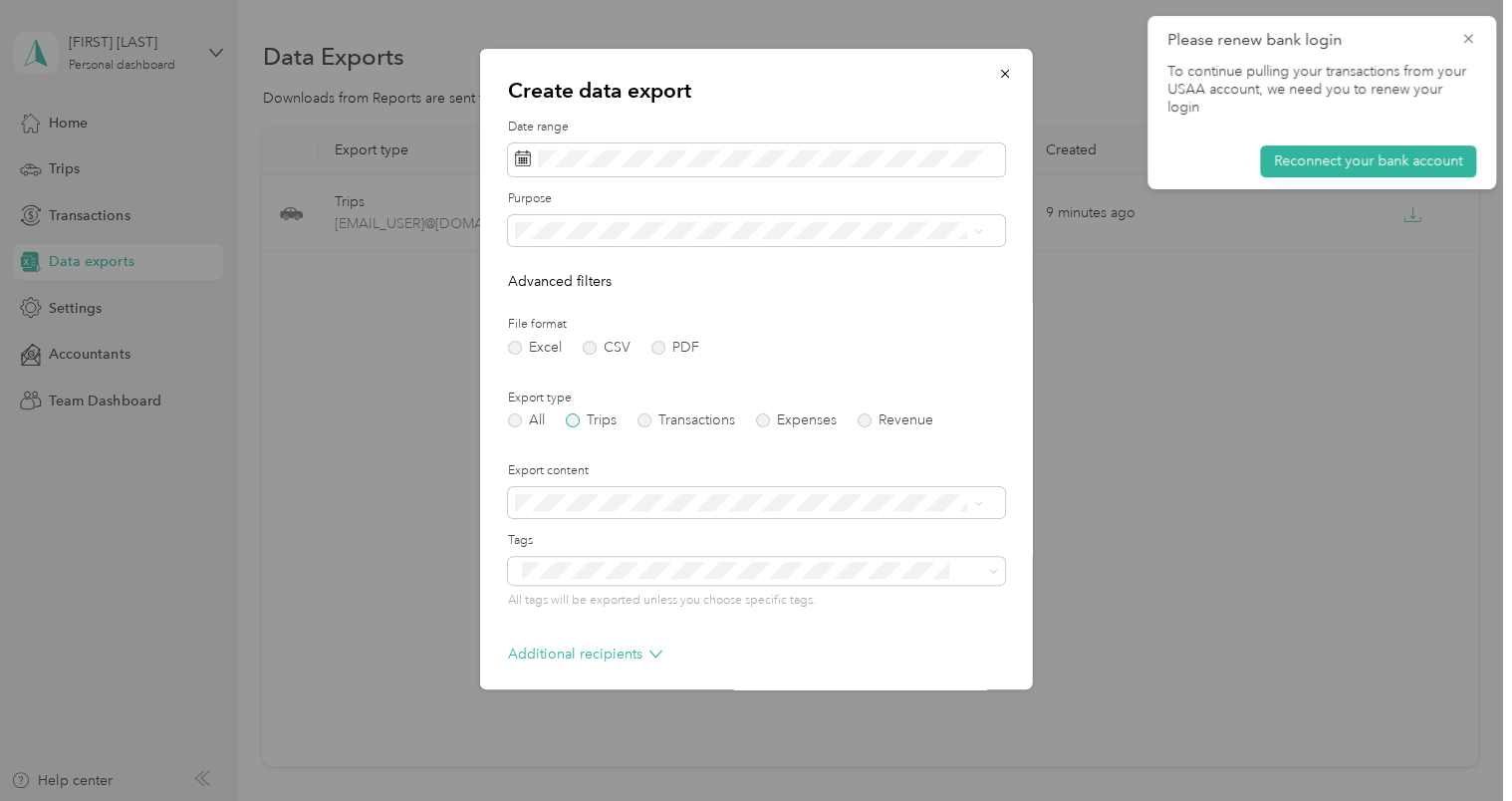 click on "Trips" at bounding box center (591, 420) 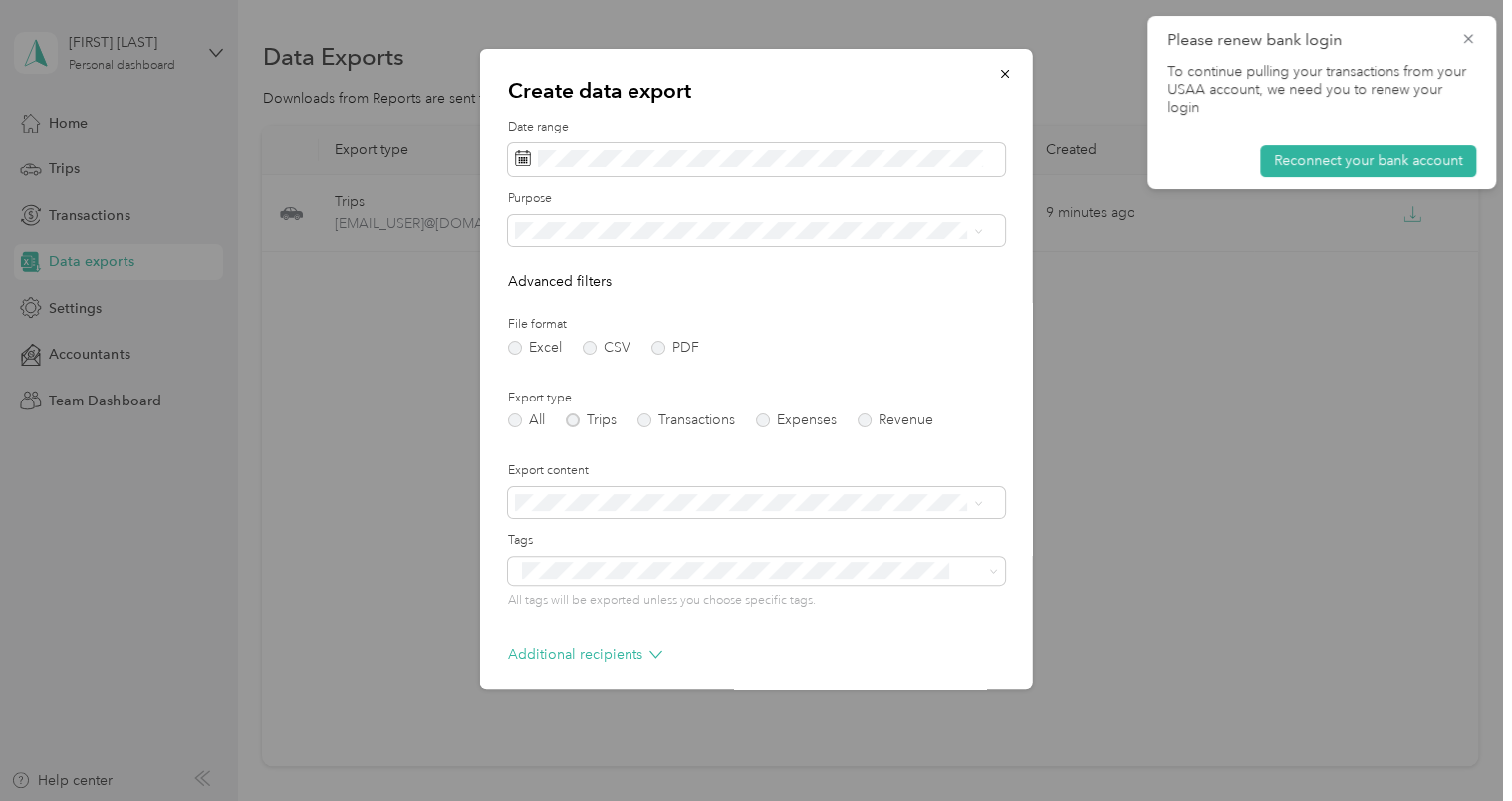 scroll, scrollTop: 84, scrollLeft: 0, axis: vertical 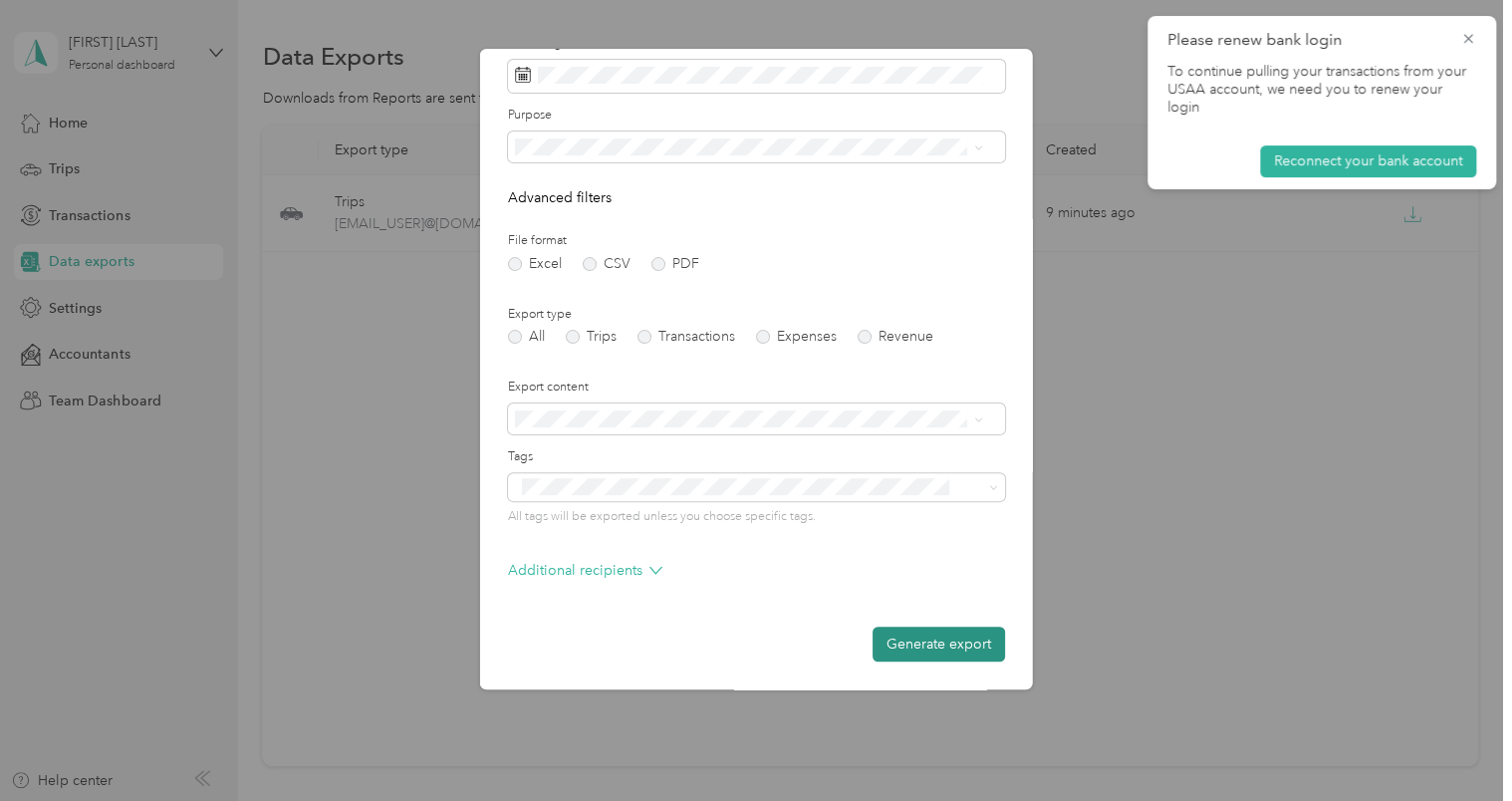 click on "Generate export" at bounding box center [938, 644] 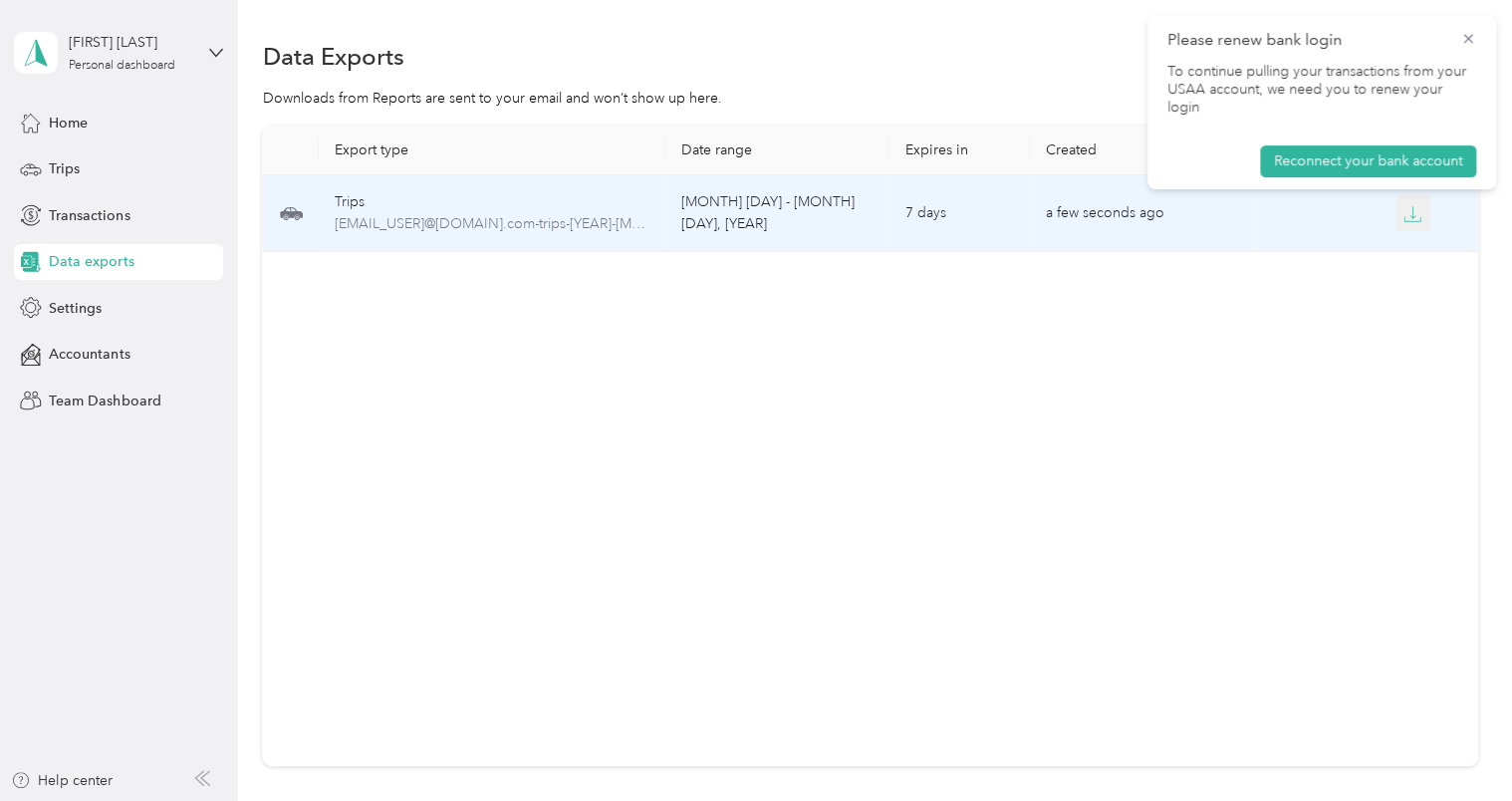 click 